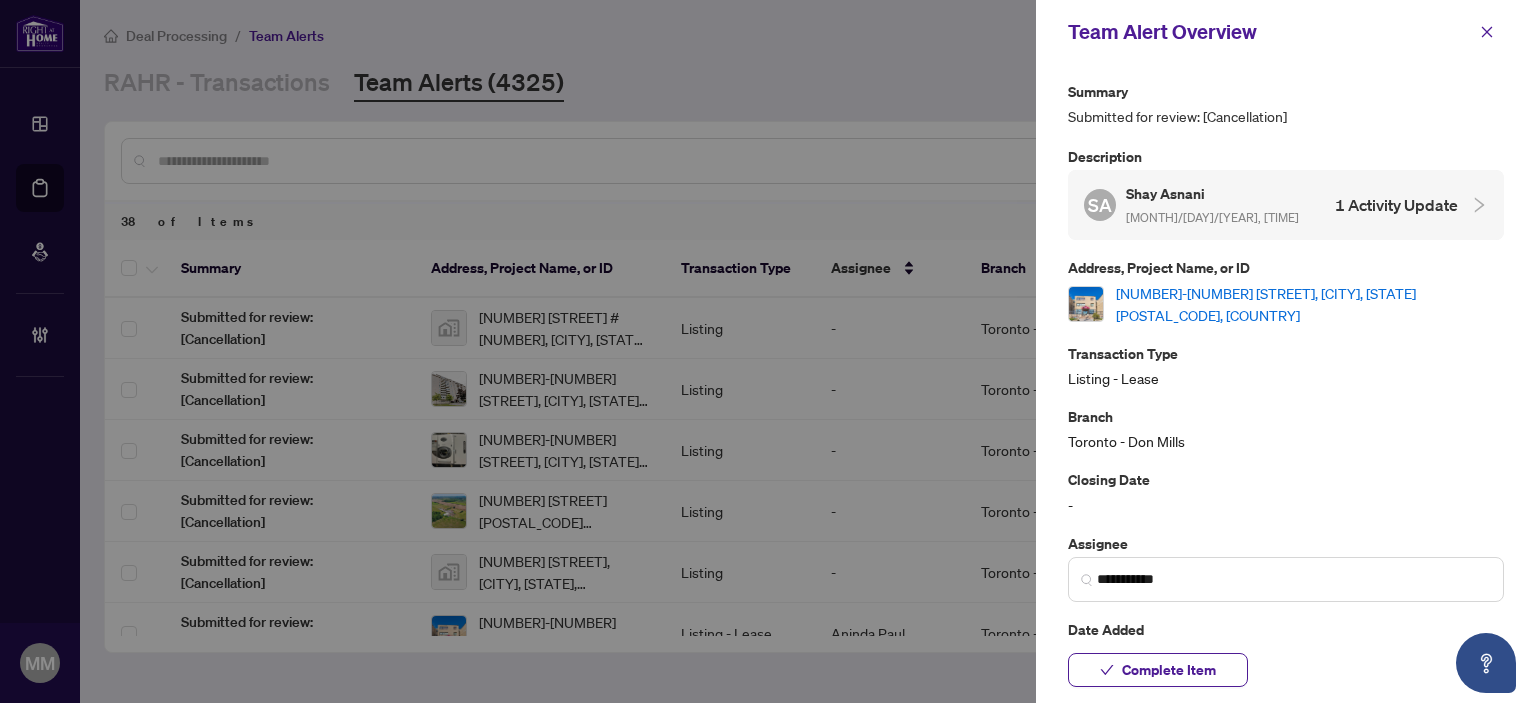 scroll, scrollTop: 0, scrollLeft: 0, axis: both 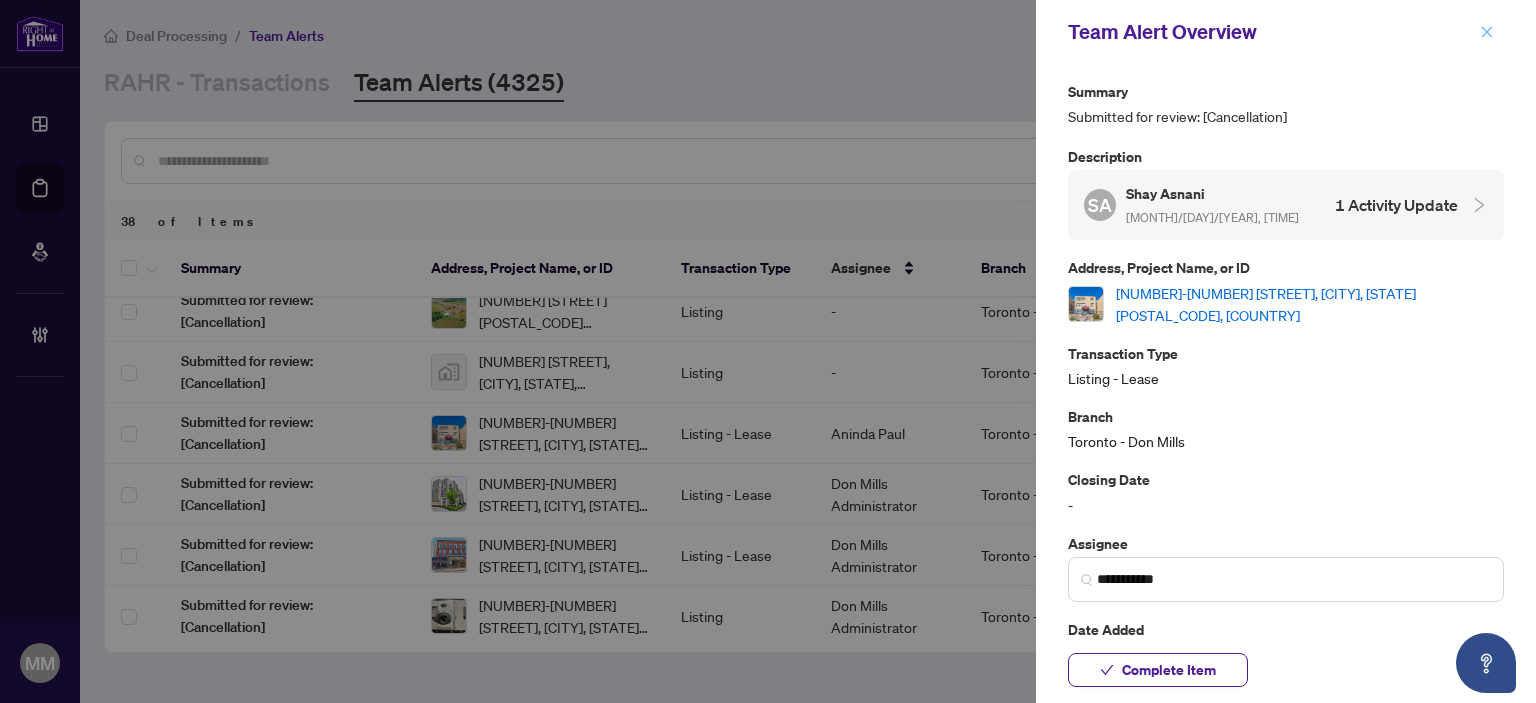 click at bounding box center (1487, 32) 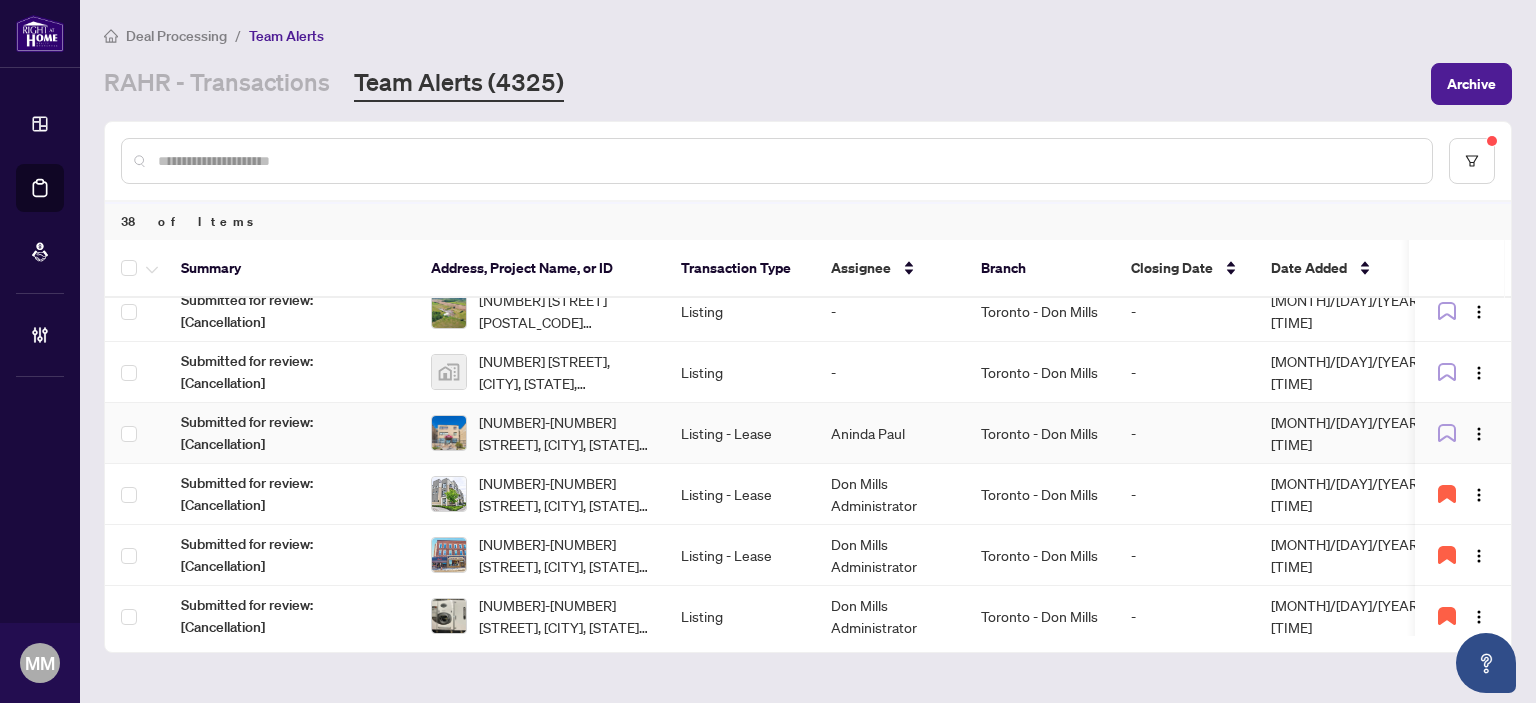 scroll, scrollTop: 0, scrollLeft: 0, axis: both 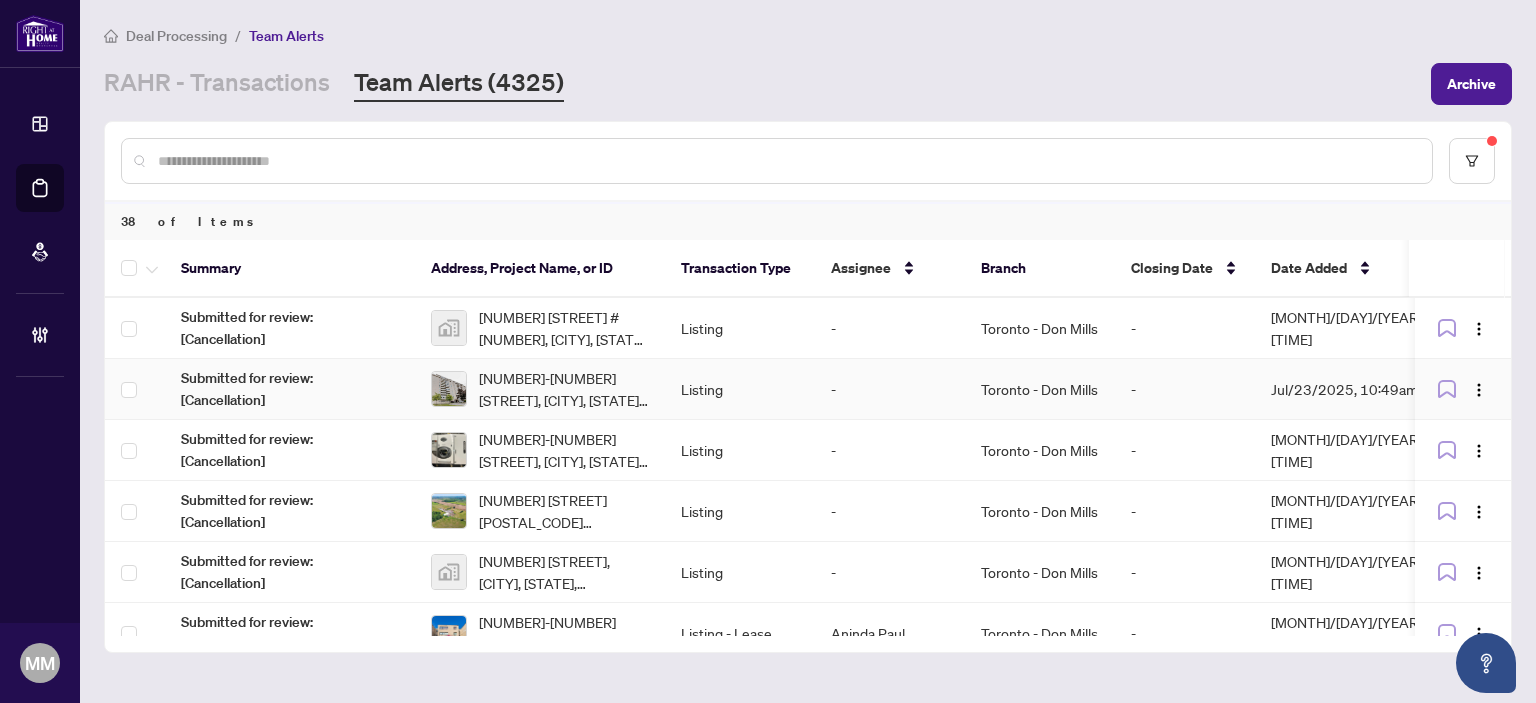 click on "Listing" at bounding box center (740, 389) 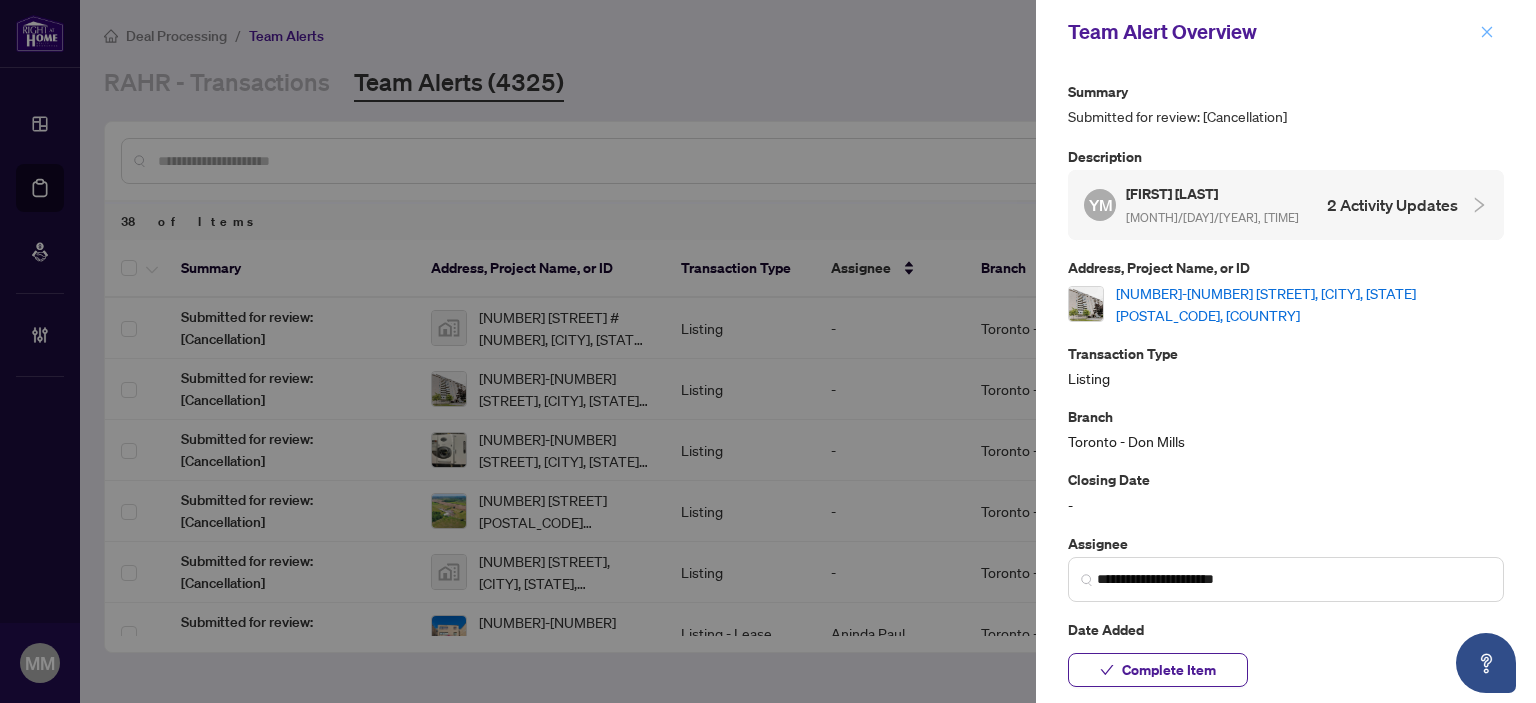 click at bounding box center [1487, 32] 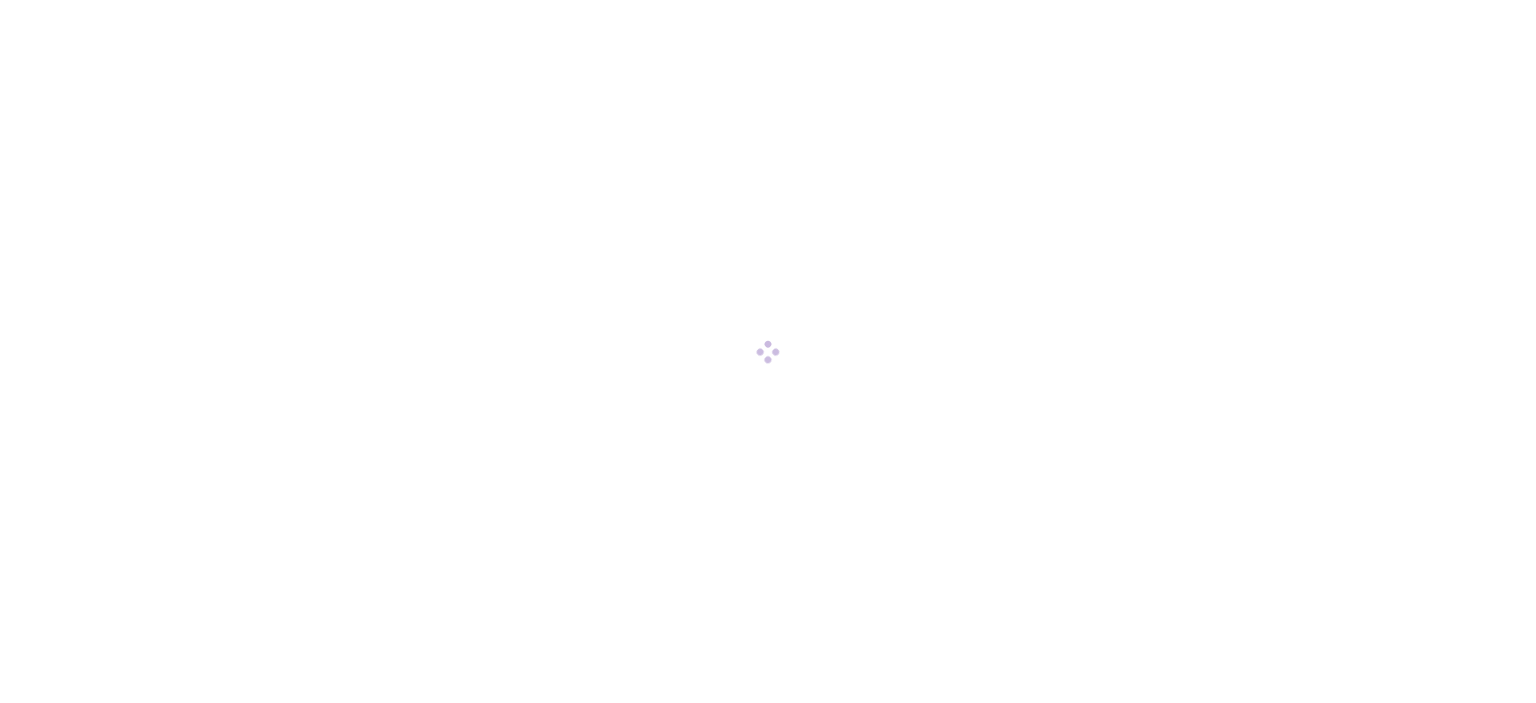 scroll, scrollTop: 0, scrollLeft: 0, axis: both 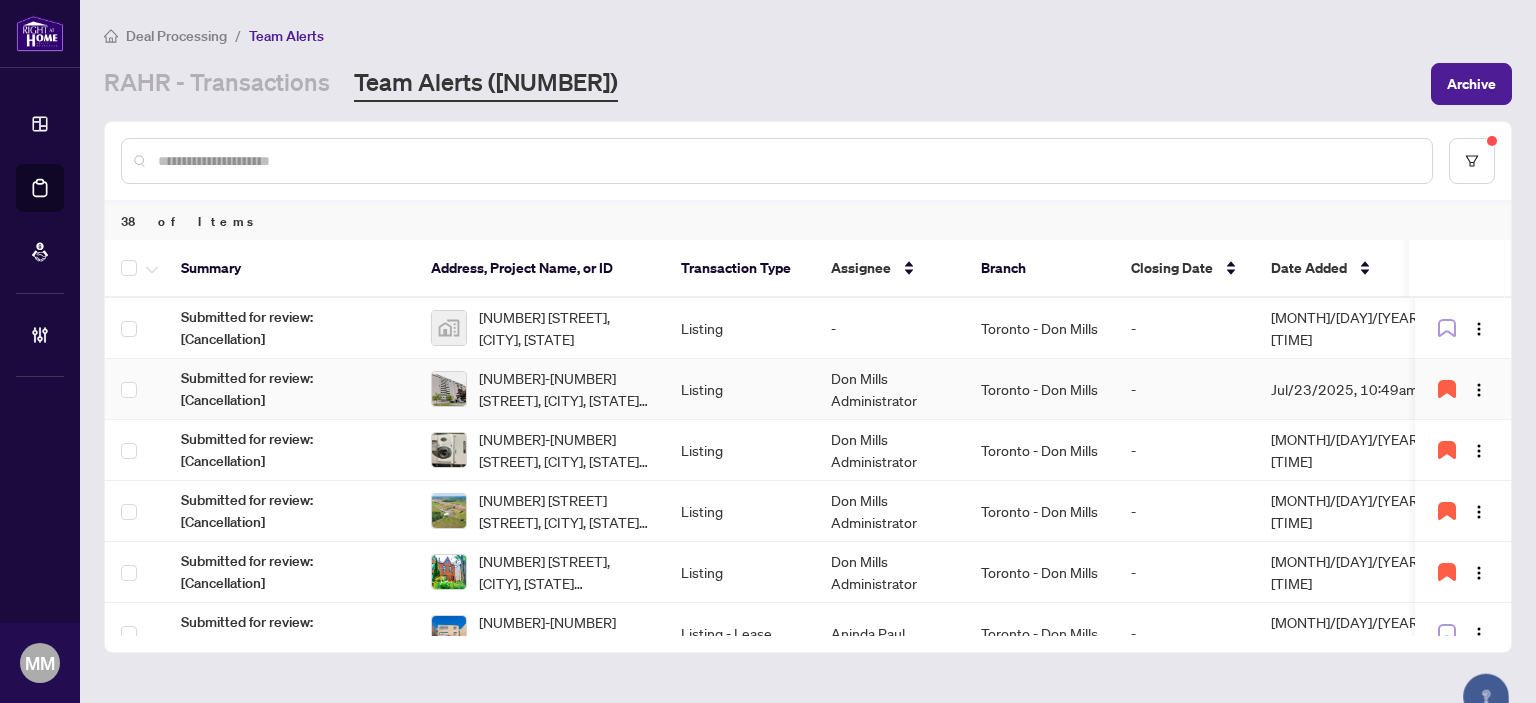 click on "Don Mills Administrator" at bounding box center (890, 389) 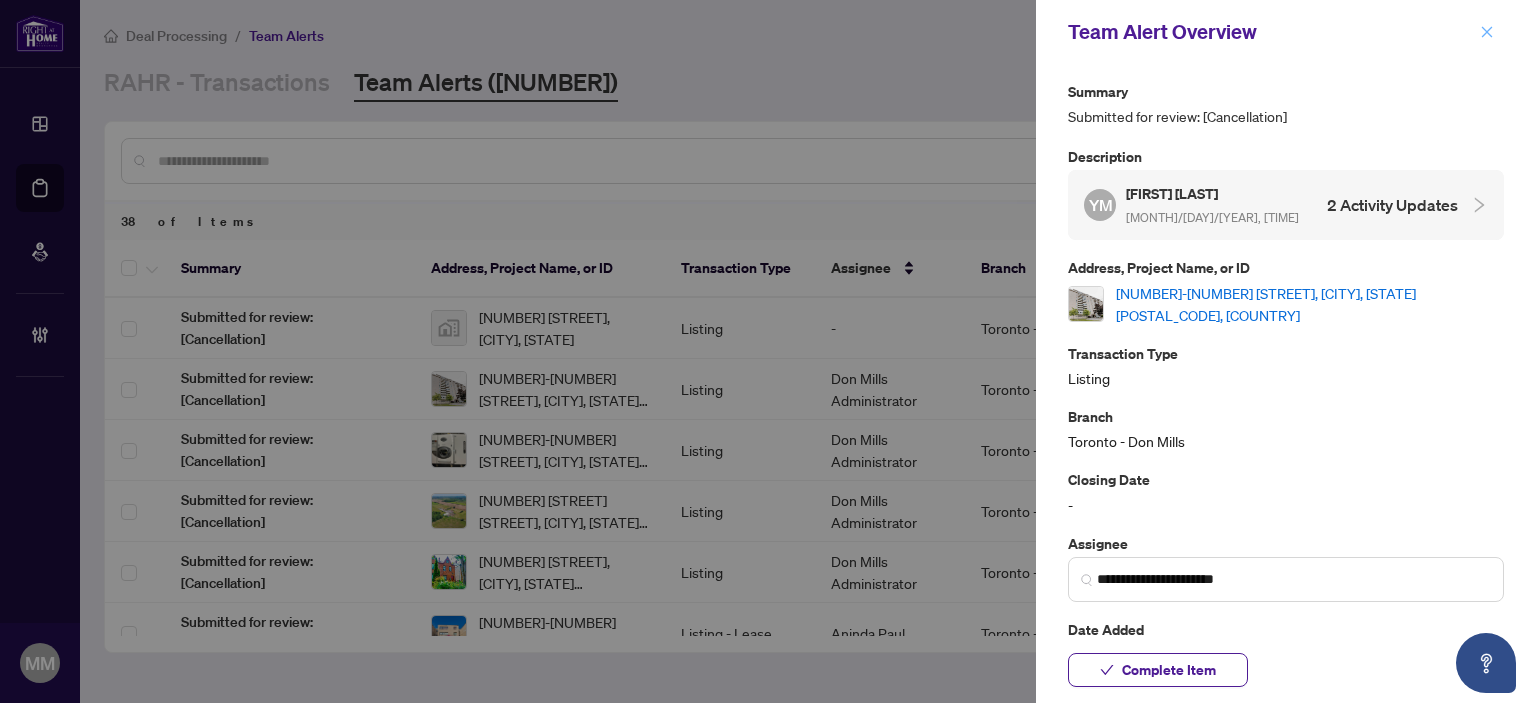 click at bounding box center (1487, 32) 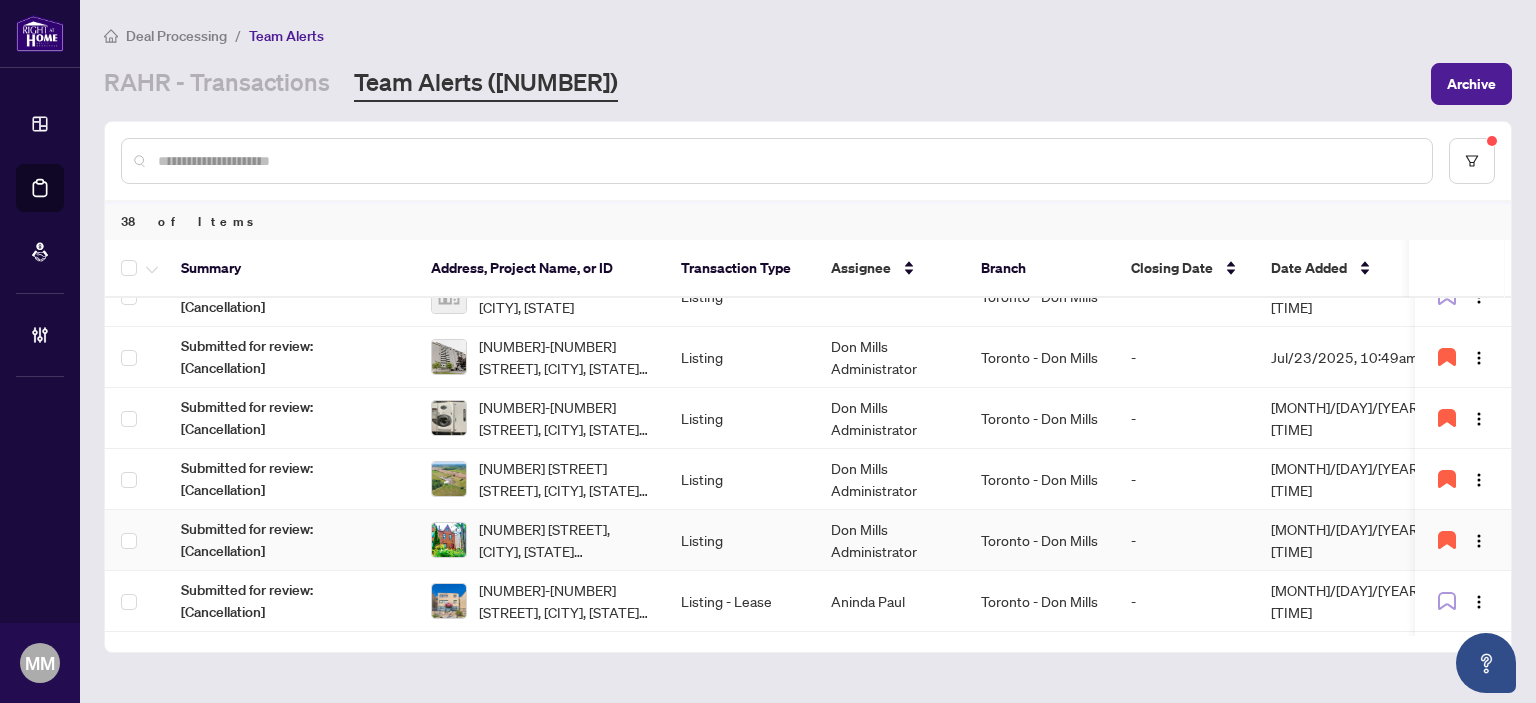 scroll, scrollTop: 0, scrollLeft: 0, axis: both 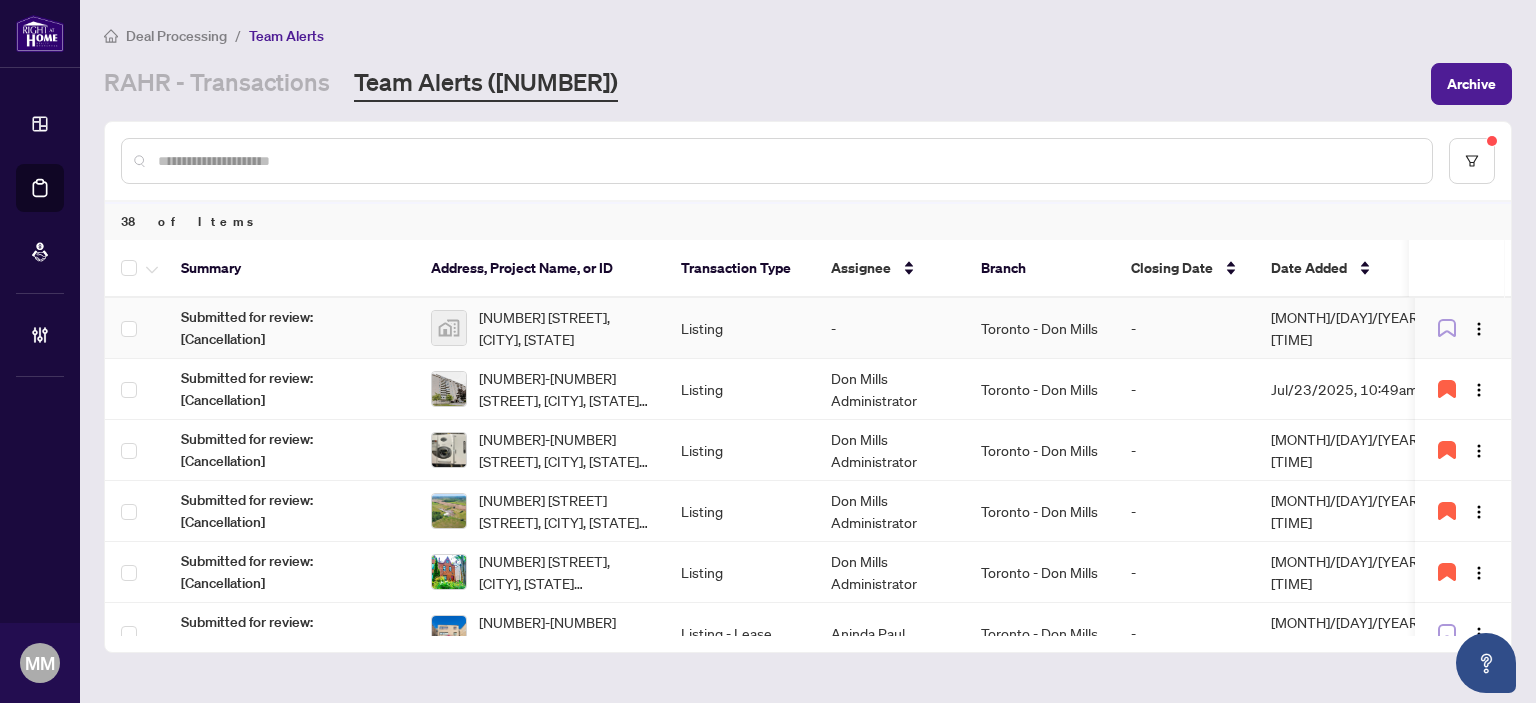 click on "250 Jarvis Street #804, Toronto, ON, Canada" at bounding box center (564, 328) 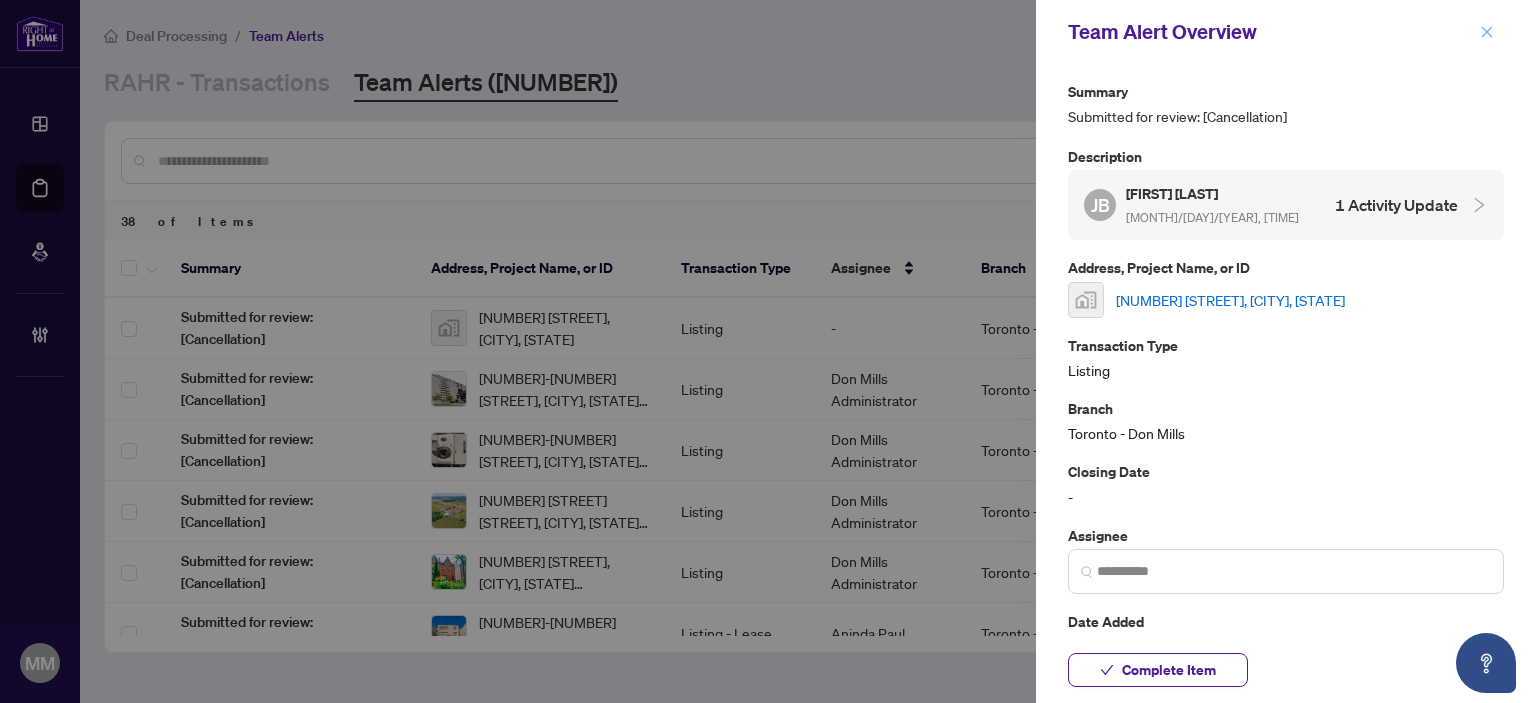 click at bounding box center [1487, 32] 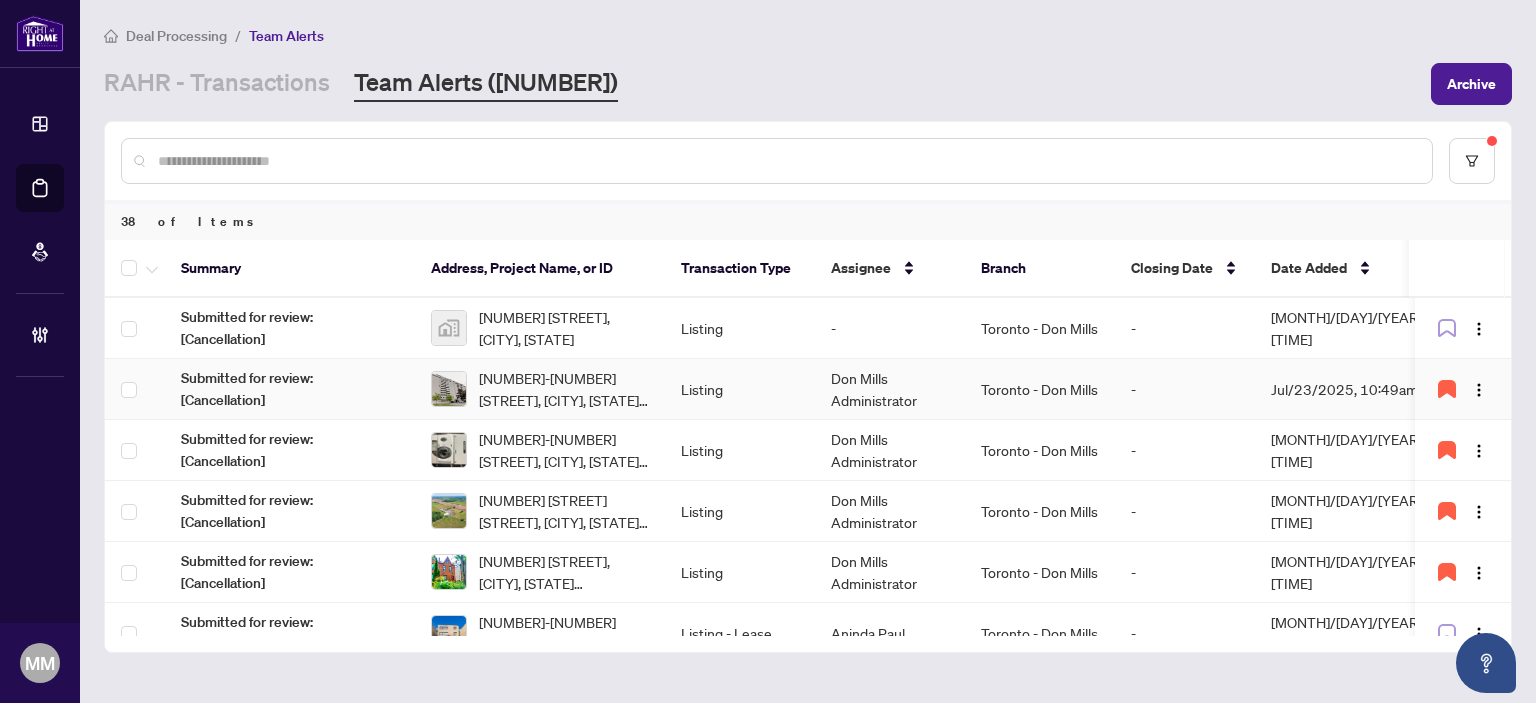 click on "Toronto - Don Mills" at bounding box center (1040, 389) 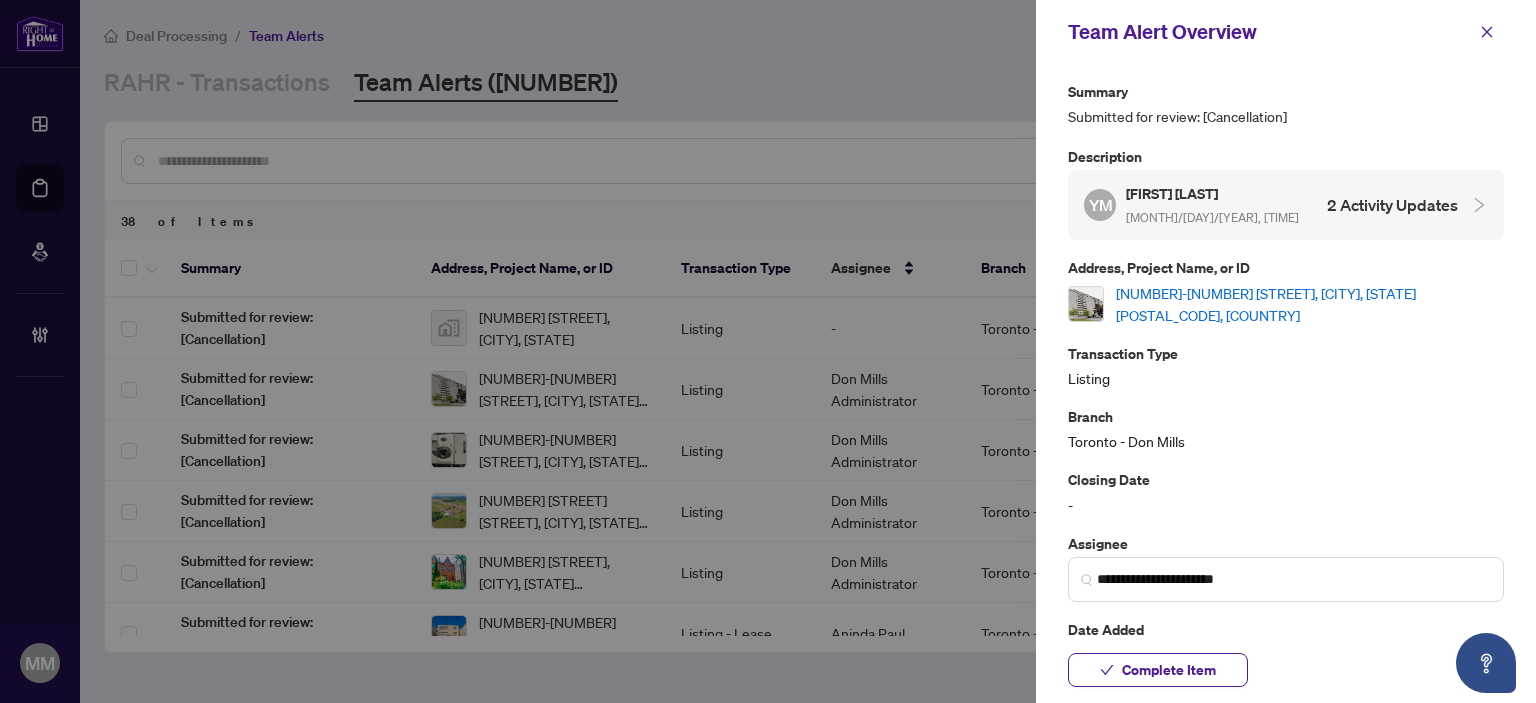 click at bounding box center [1487, 32] 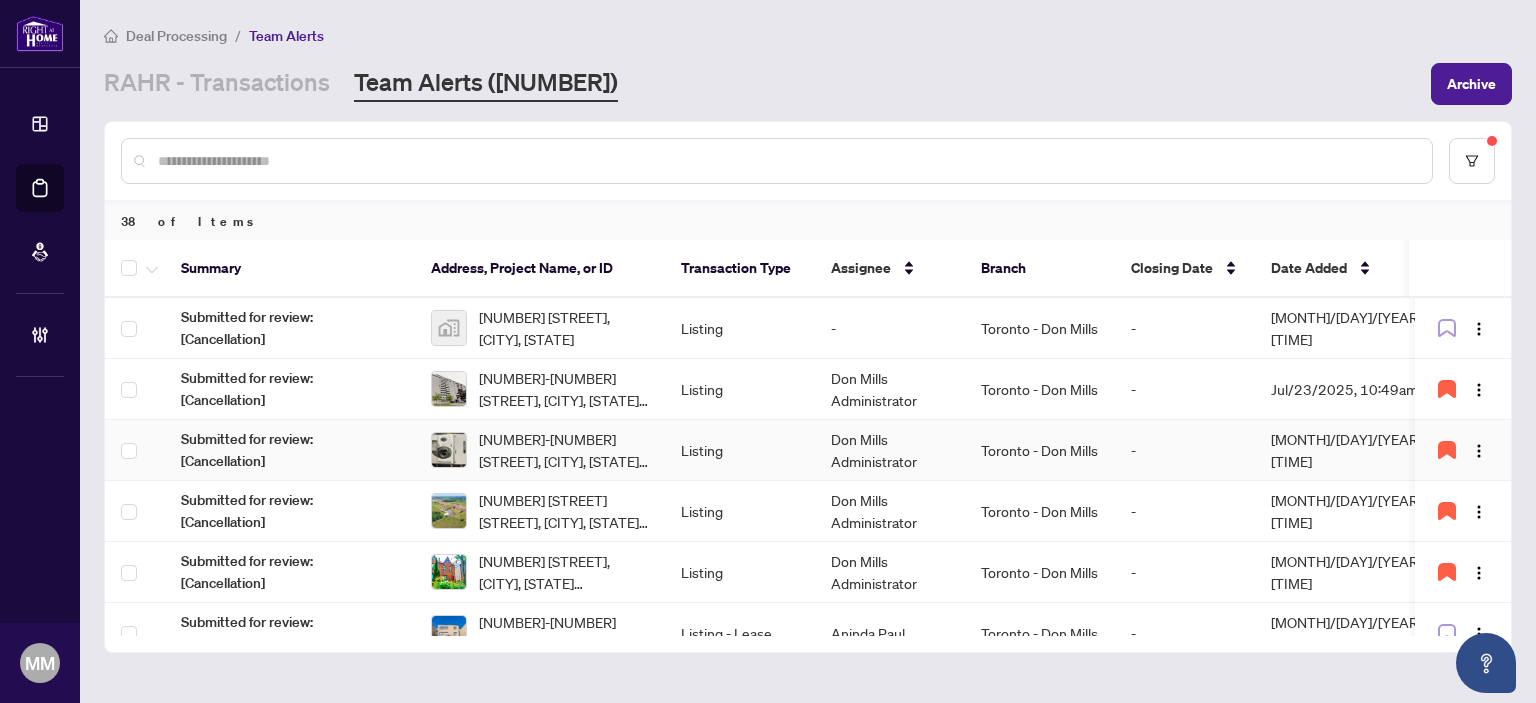 click on "Toronto - Don Mills" at bounding box center [1040, 450] 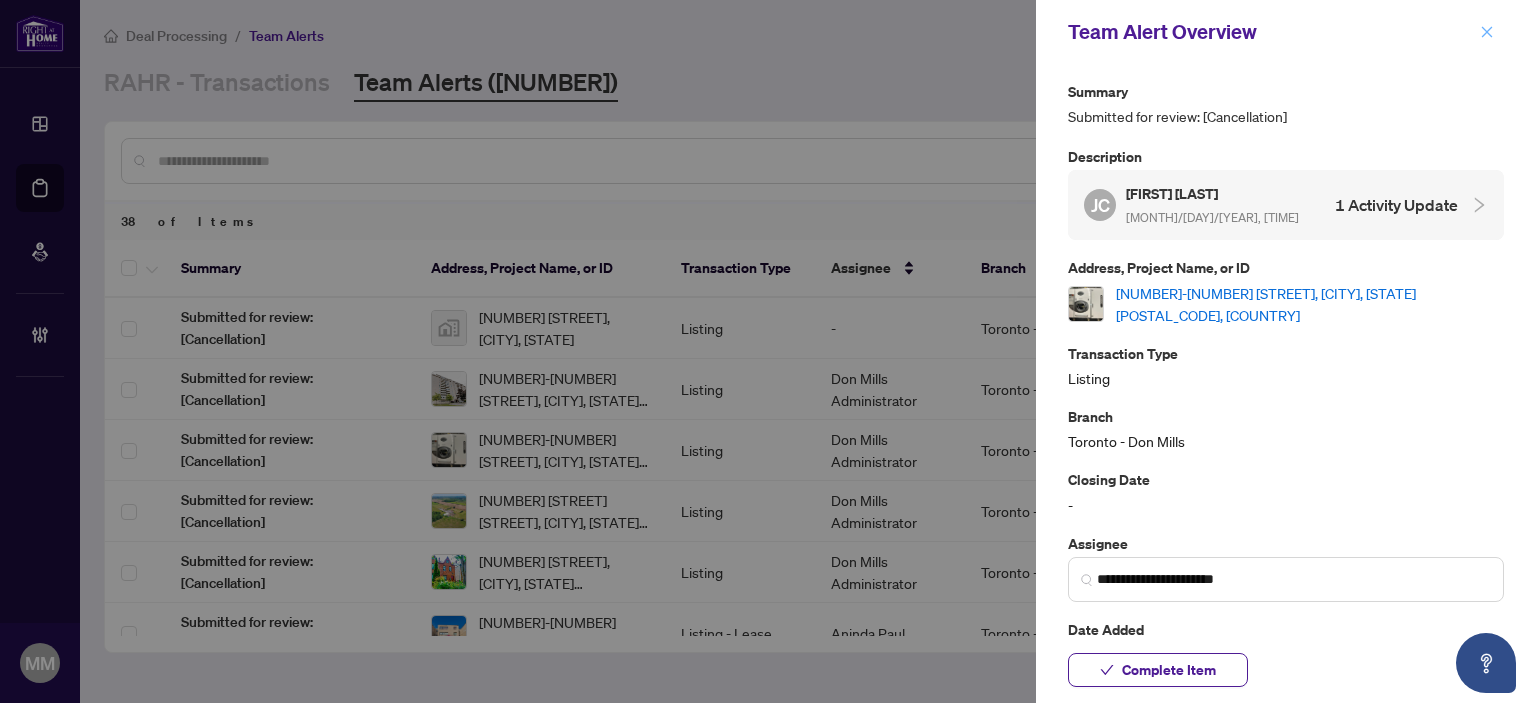 click 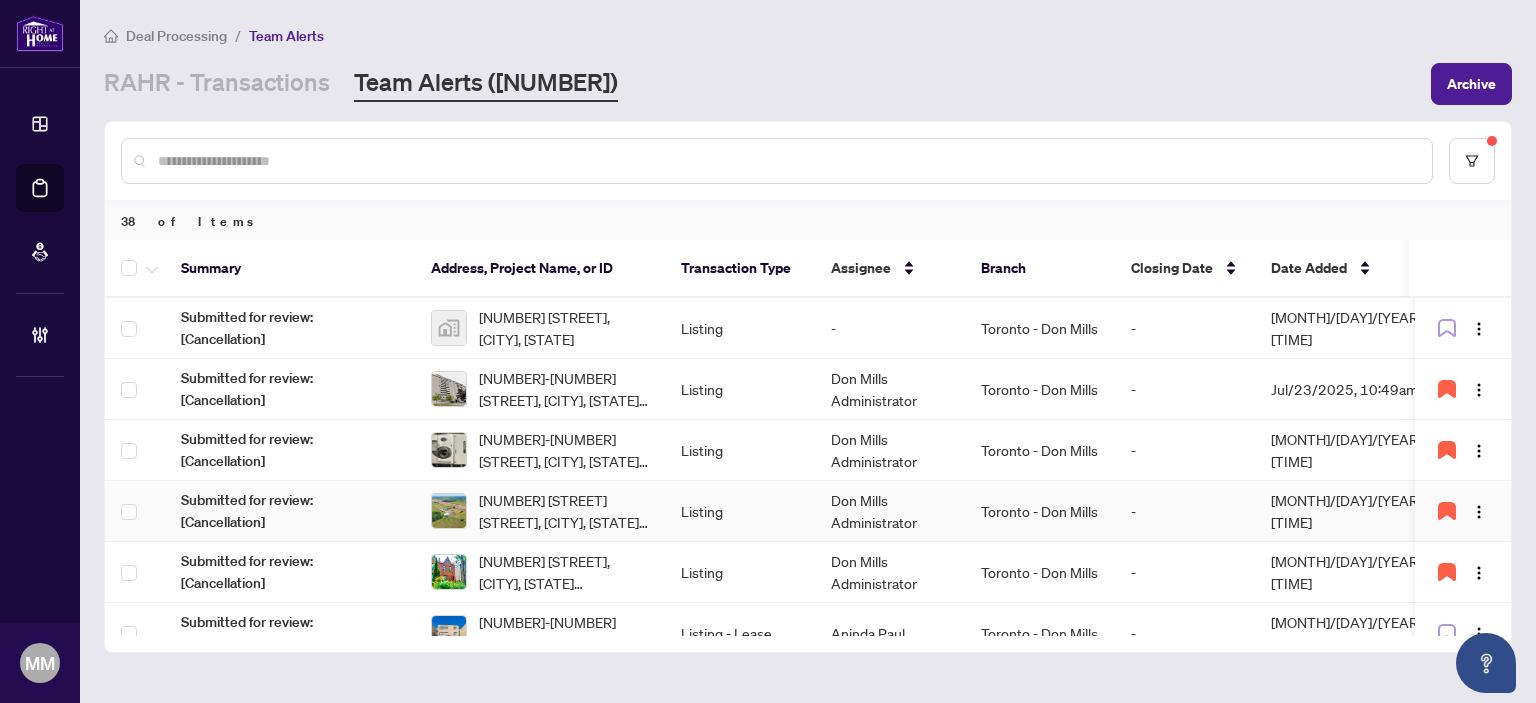 click on "-" at bounding box center (1185, 511) 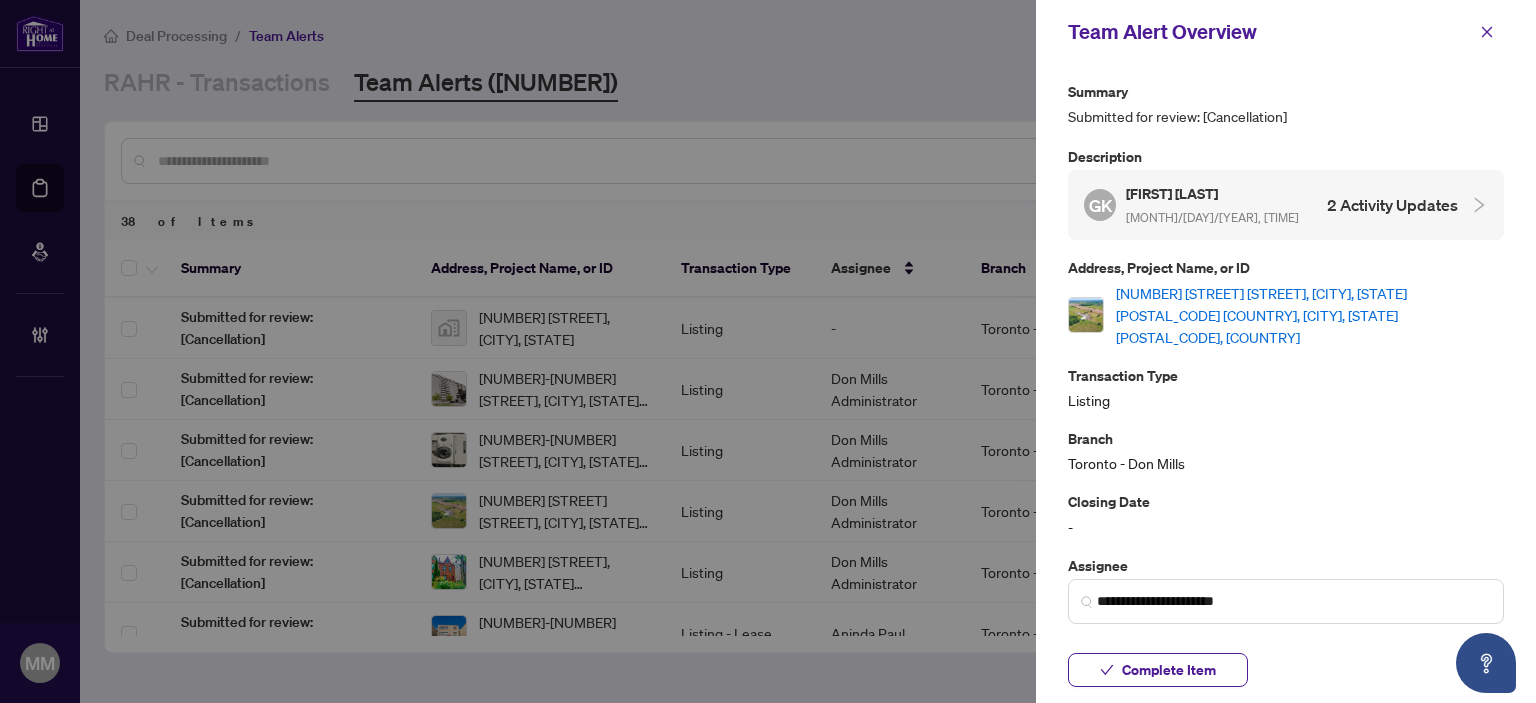 click at bounding box center [1487, 32] 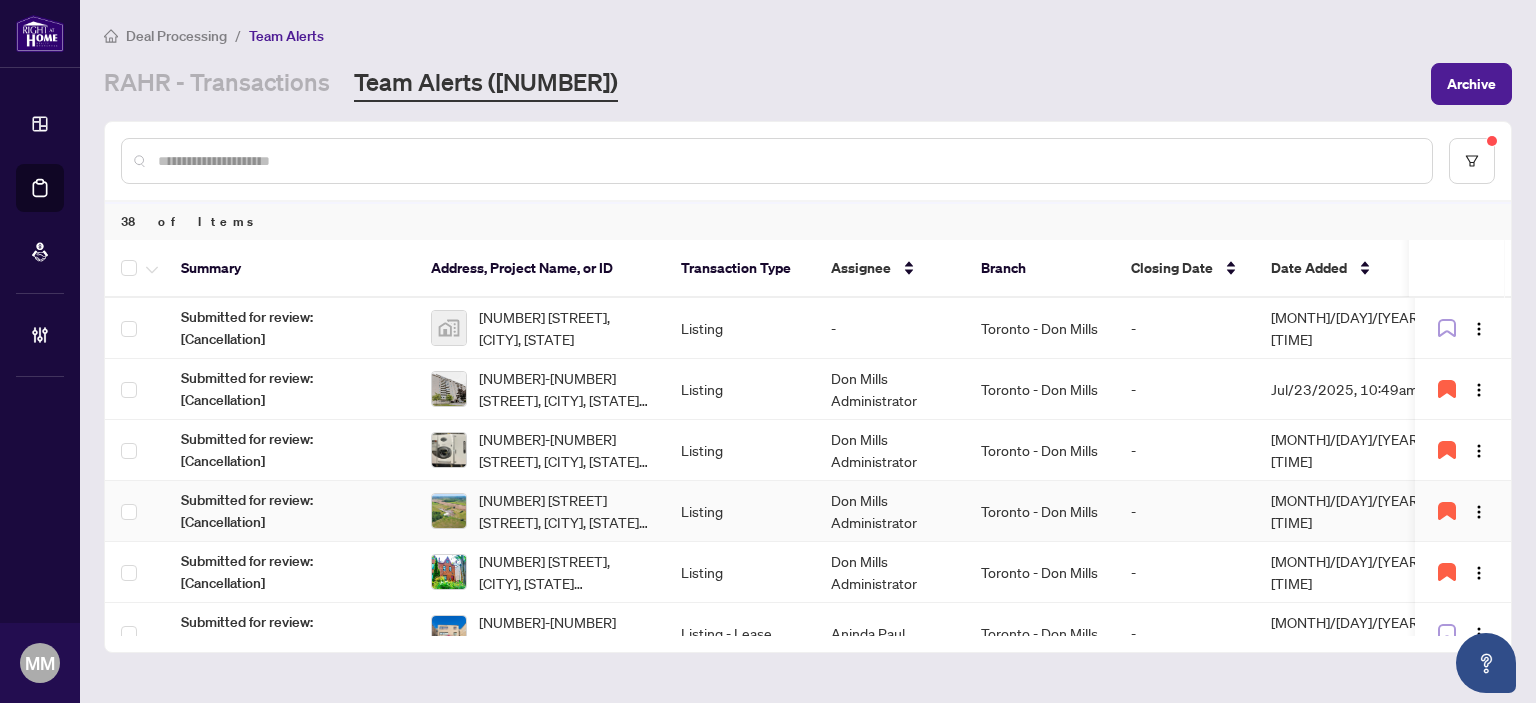 click on "Jul/23/2025, 01:39am" at bounding box center (1348, 572) 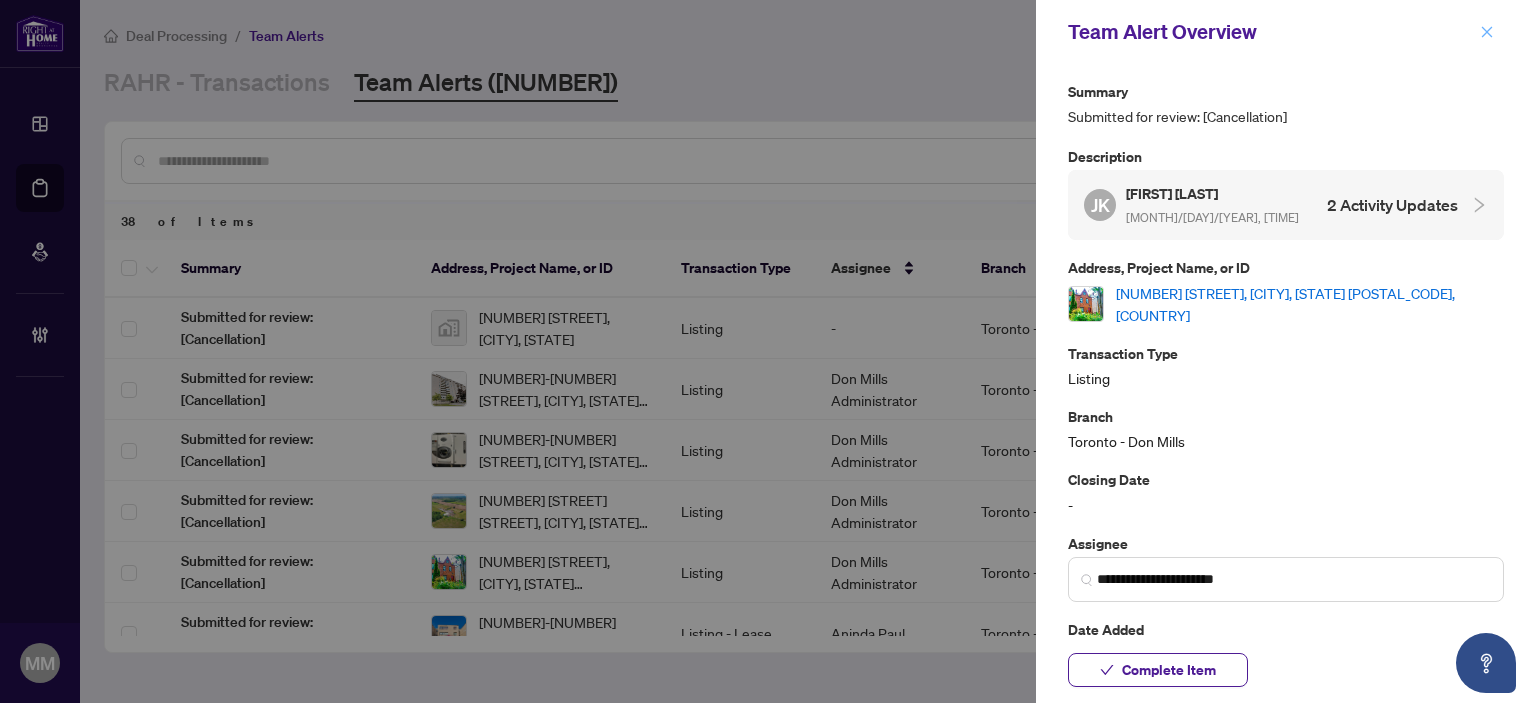 click at bounding box center (1487, 32) 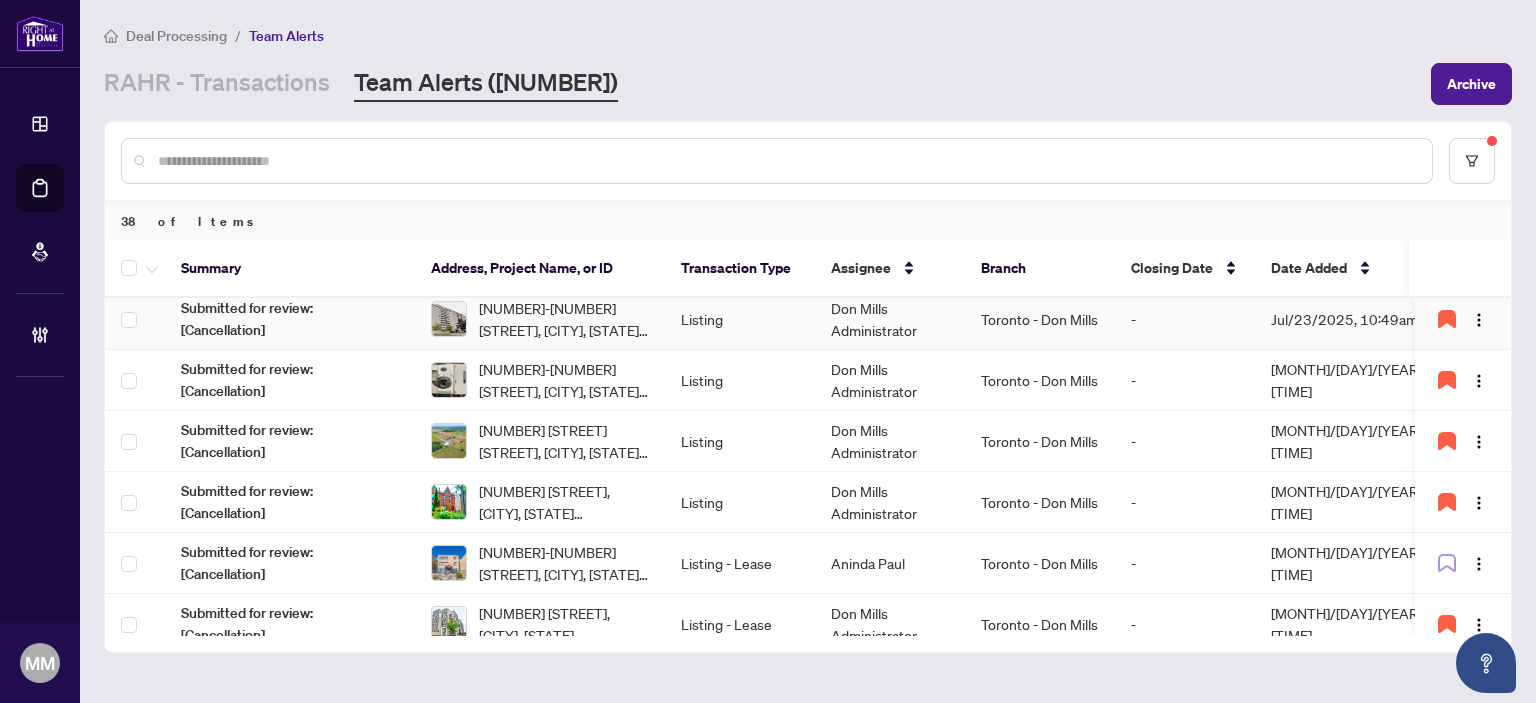 scroll, scrollTop: 200, scrollLeft: 0, axis: vertical 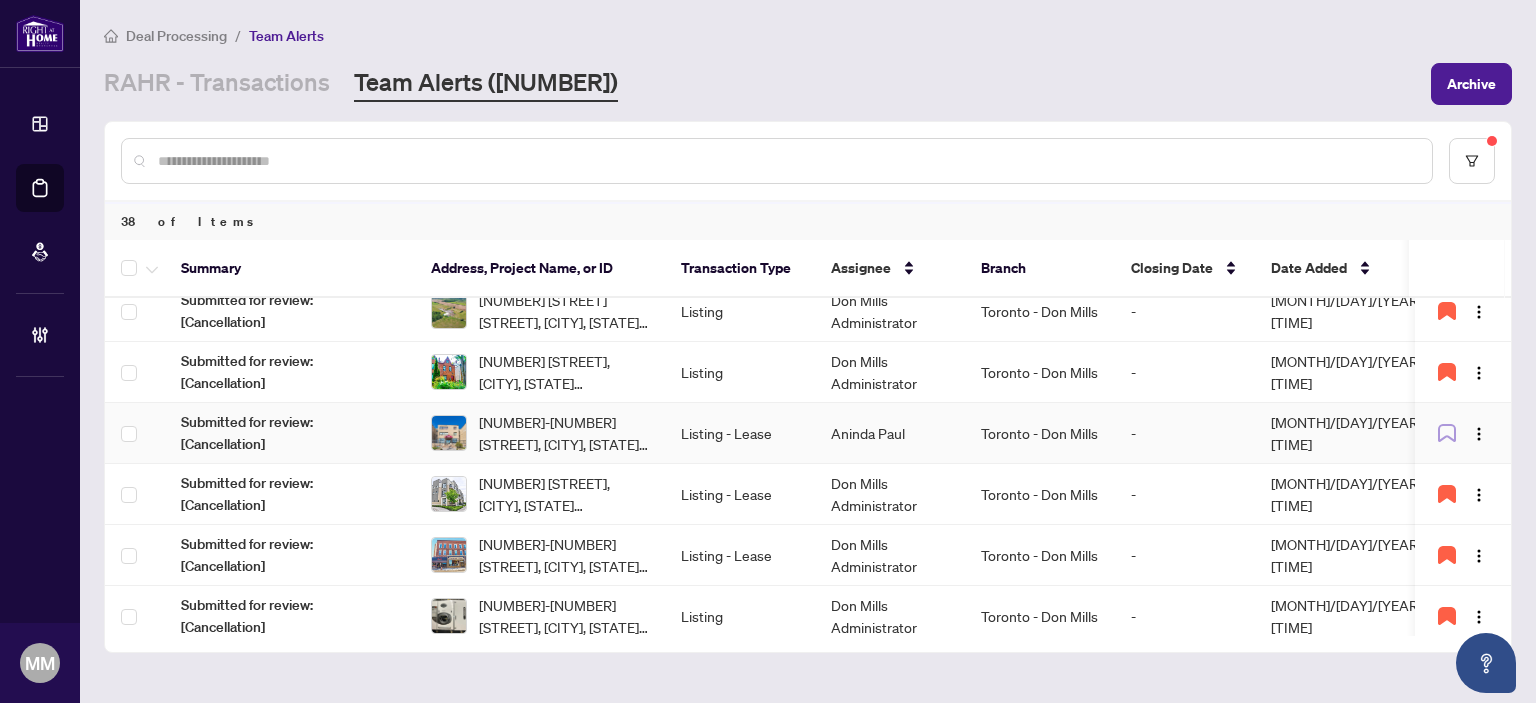 click on "-" at bounding box center (1185, 433) 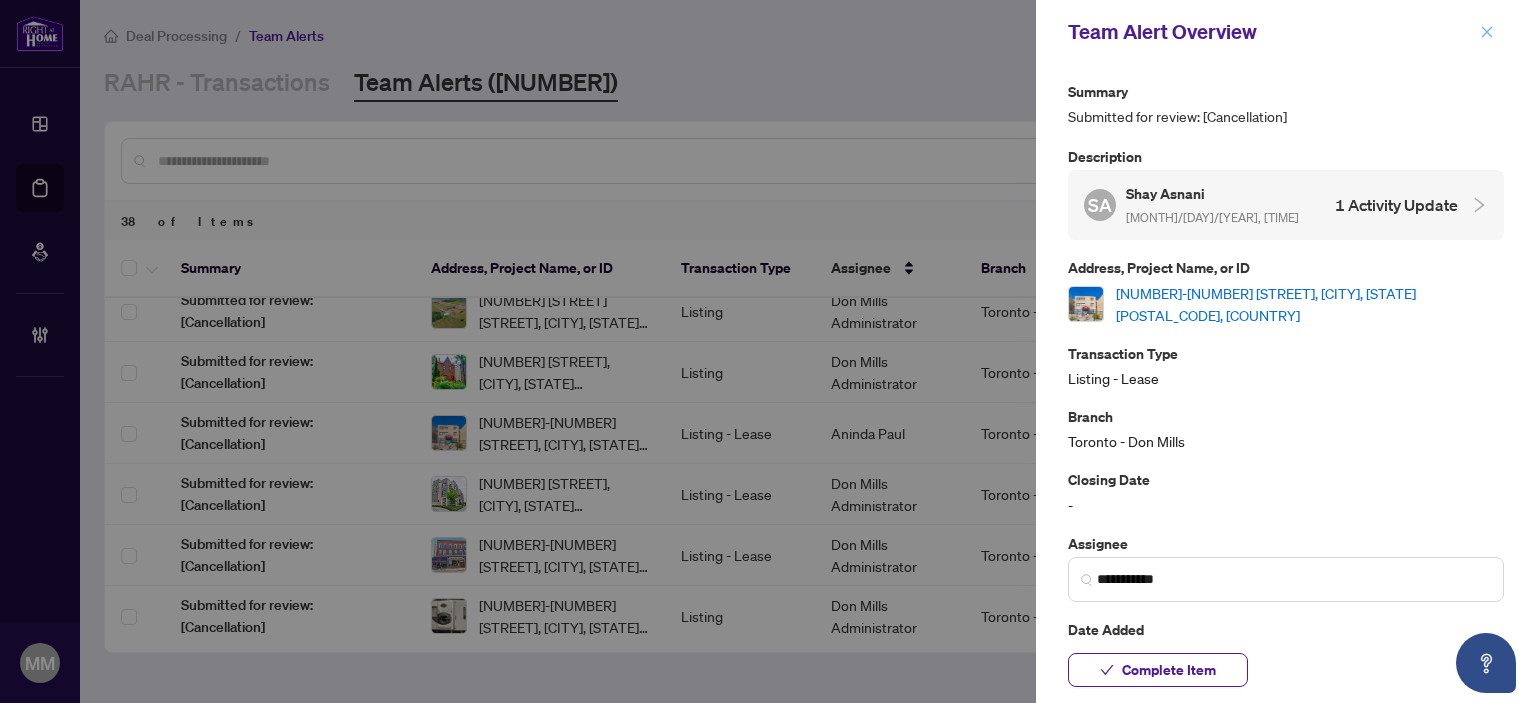 click at bounding box center (1487, 32) 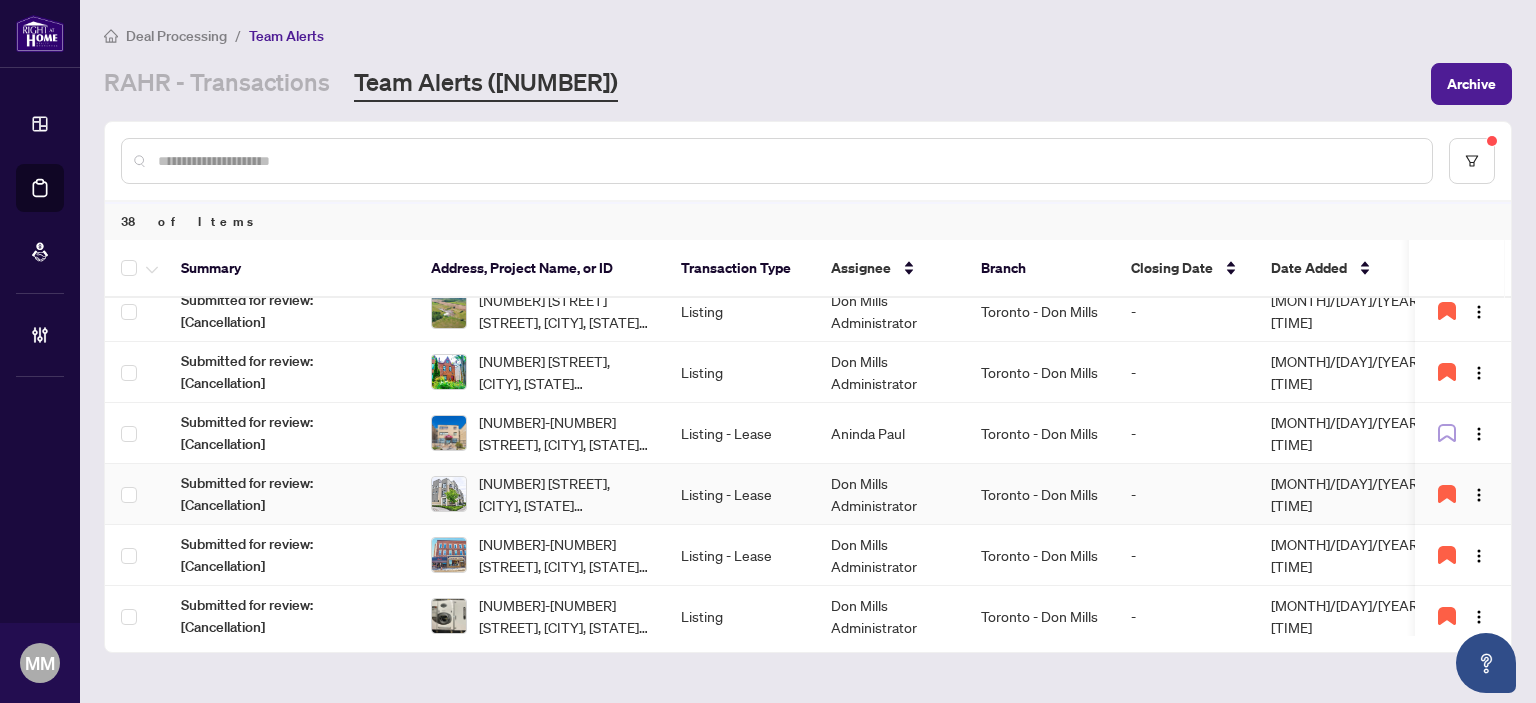 click on "-" at bounding box center (1185, 494) 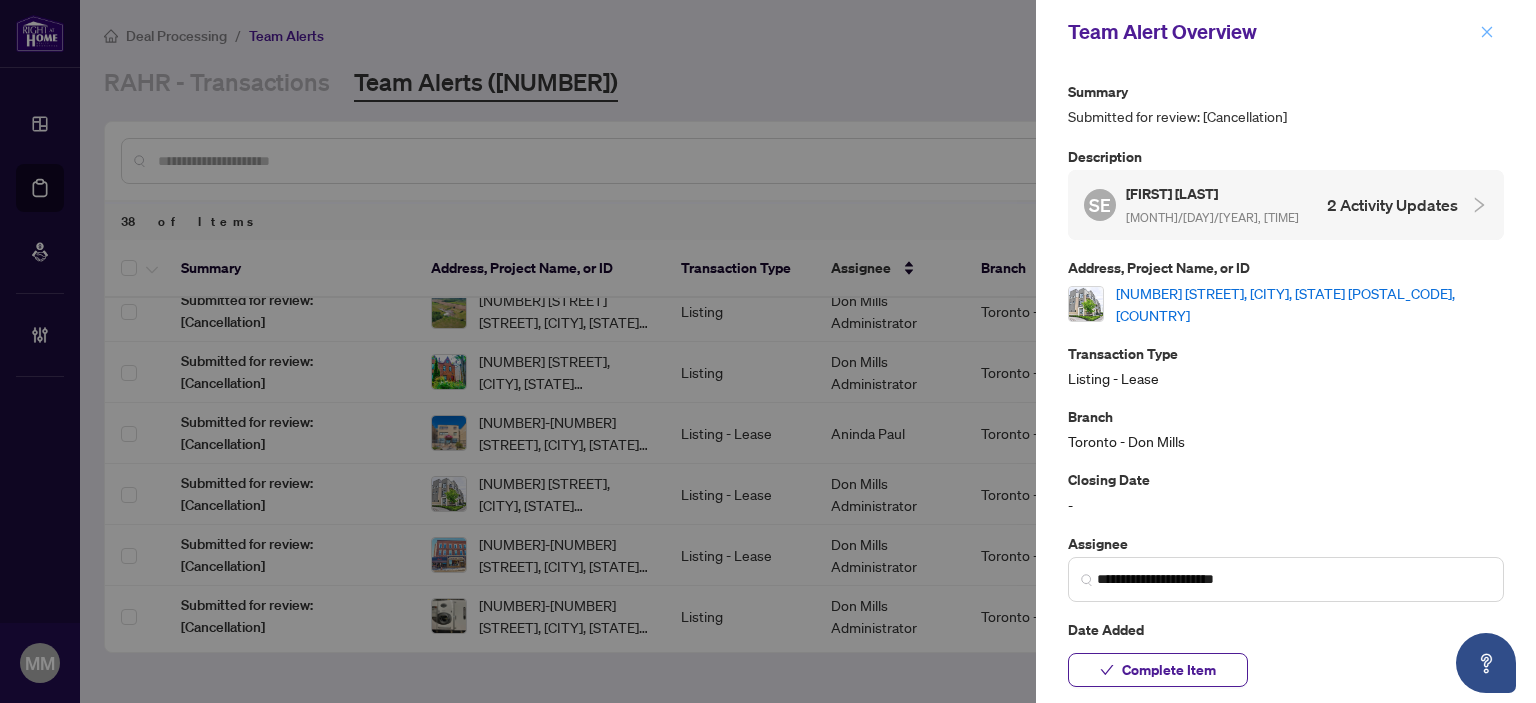 click at bounding box center (1487, 32) 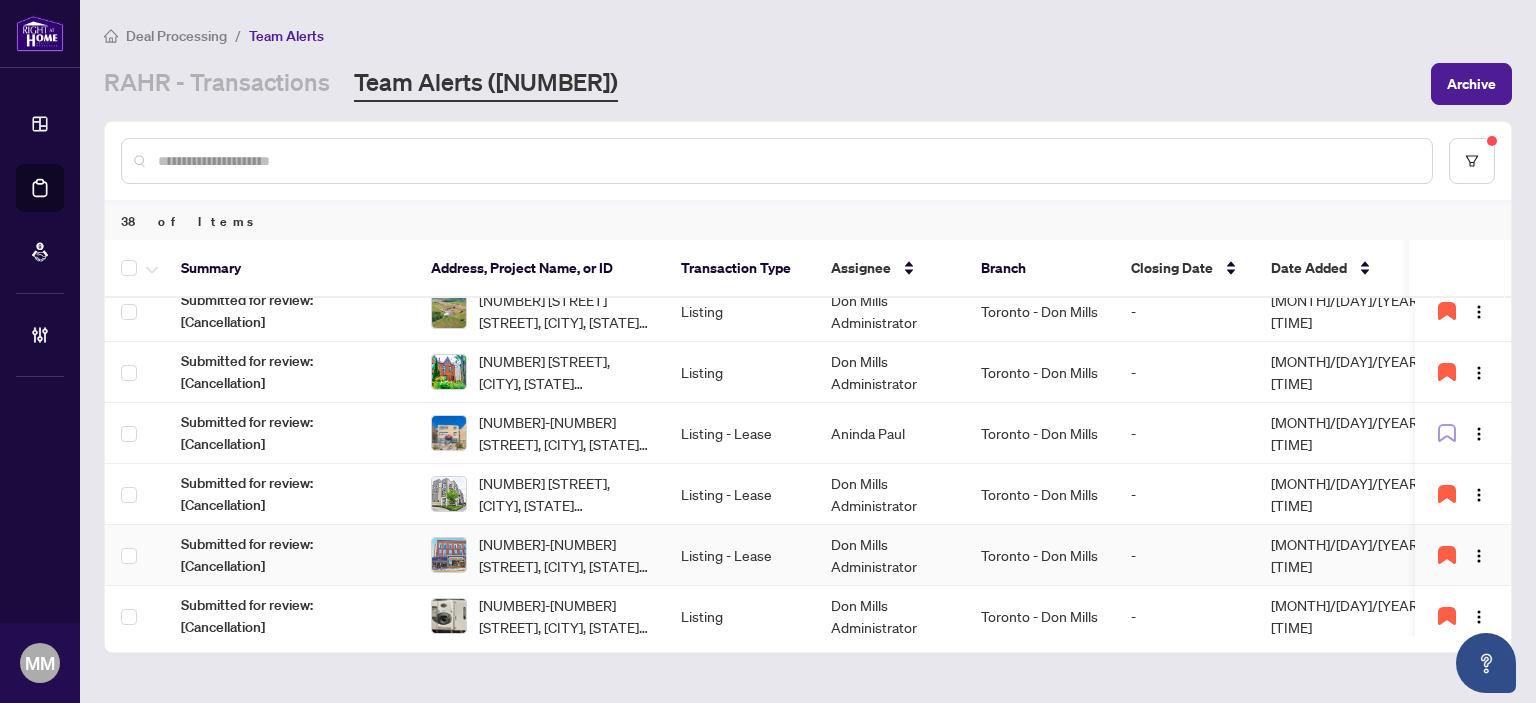click on "-" at bounding box center (1185, 555) 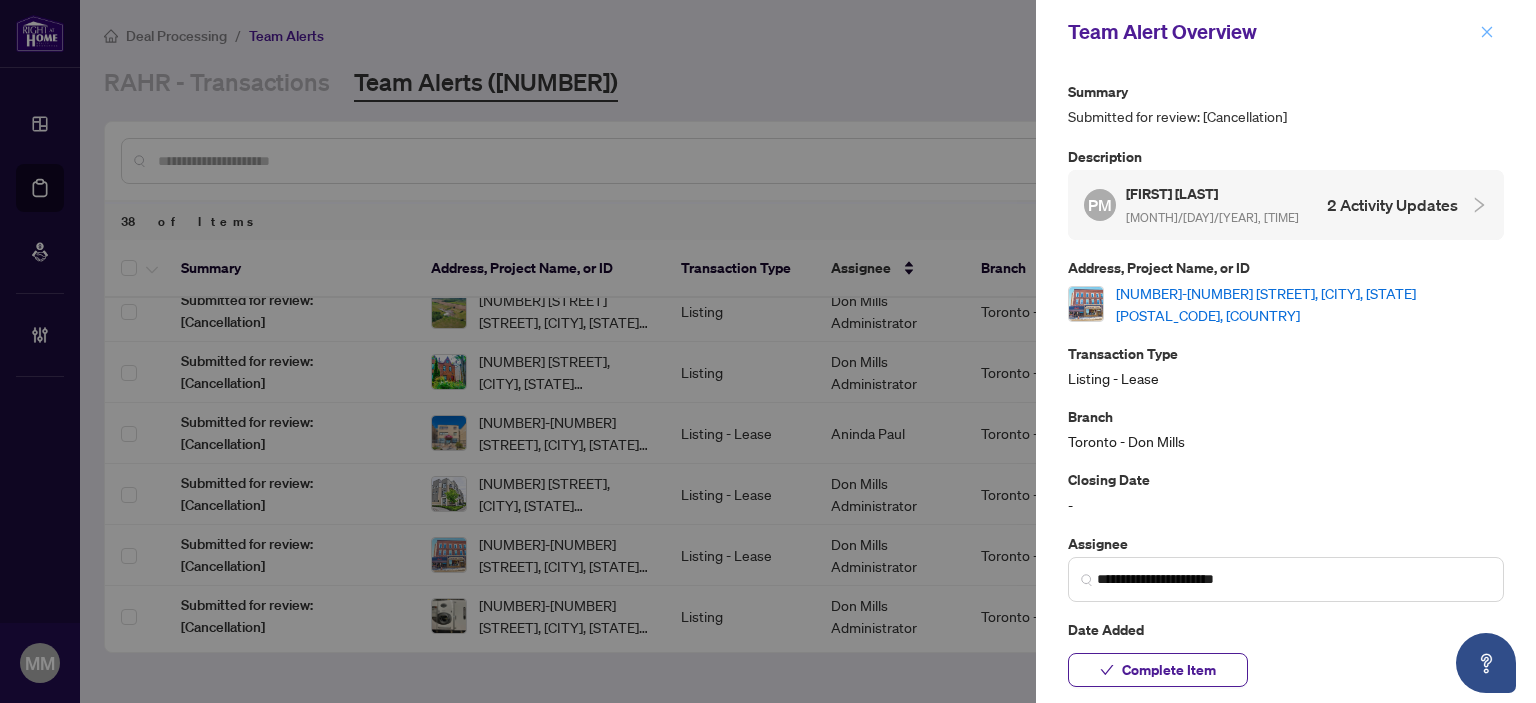 click at bounding box center [1487, 32] 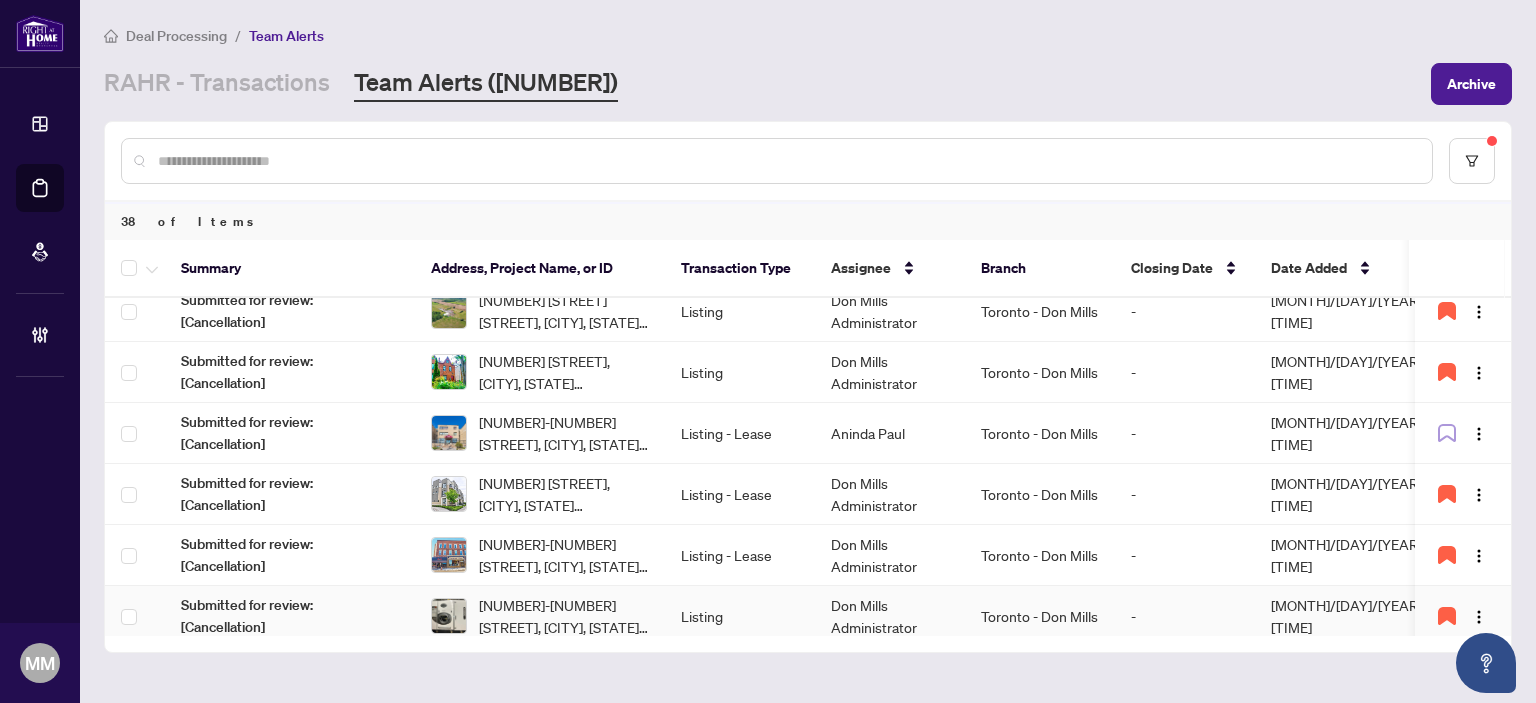 click on "5-8750 Bayview Ave, Richmond Hill, Ontario L4B 4V9, Canada" at bounding box center (564, 616) 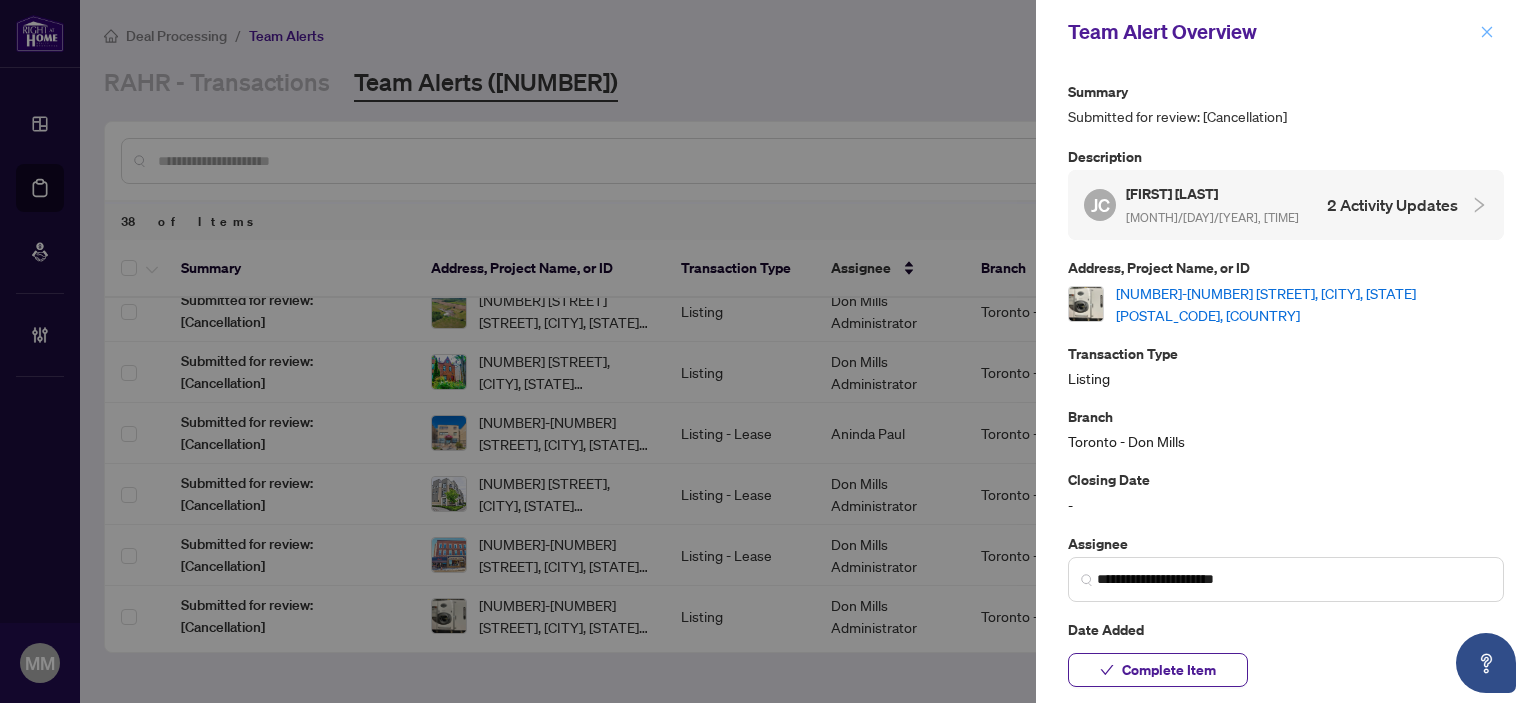 click 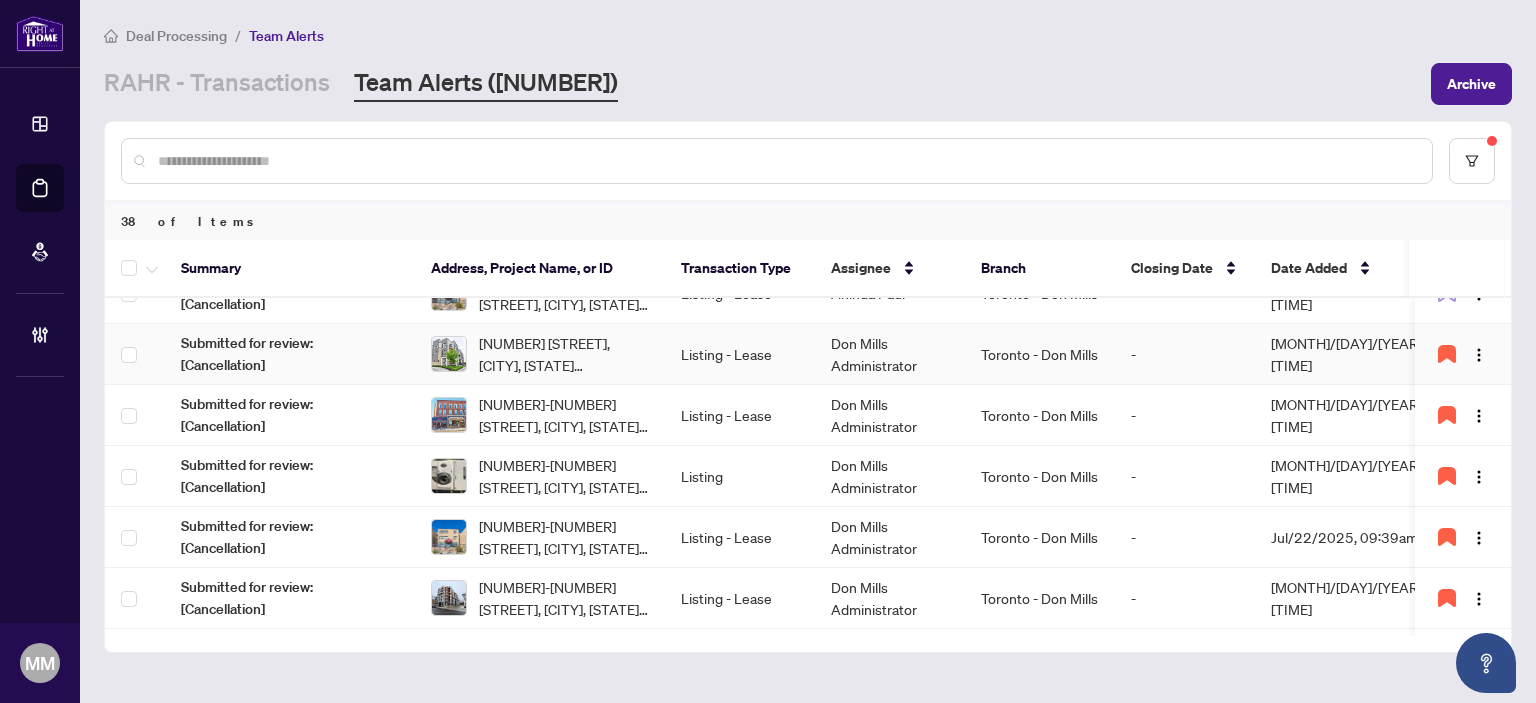 scroll, scrollTop: 400, scrollLeft: 0, axis: vertical 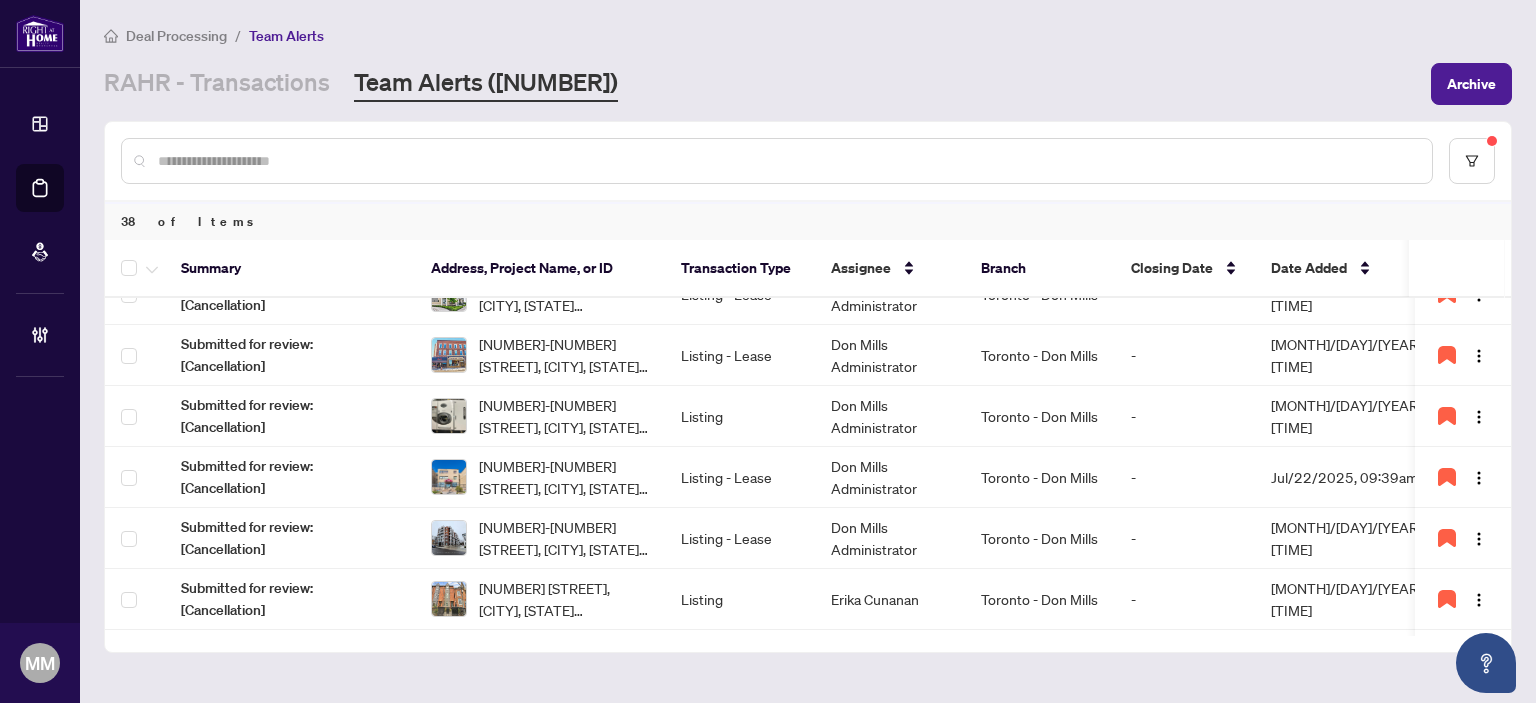 click on "Deal Processing / Team Alerts RAHR - Transactions Team Alerts   (4318) Archive" at bounding box center [808, 64] 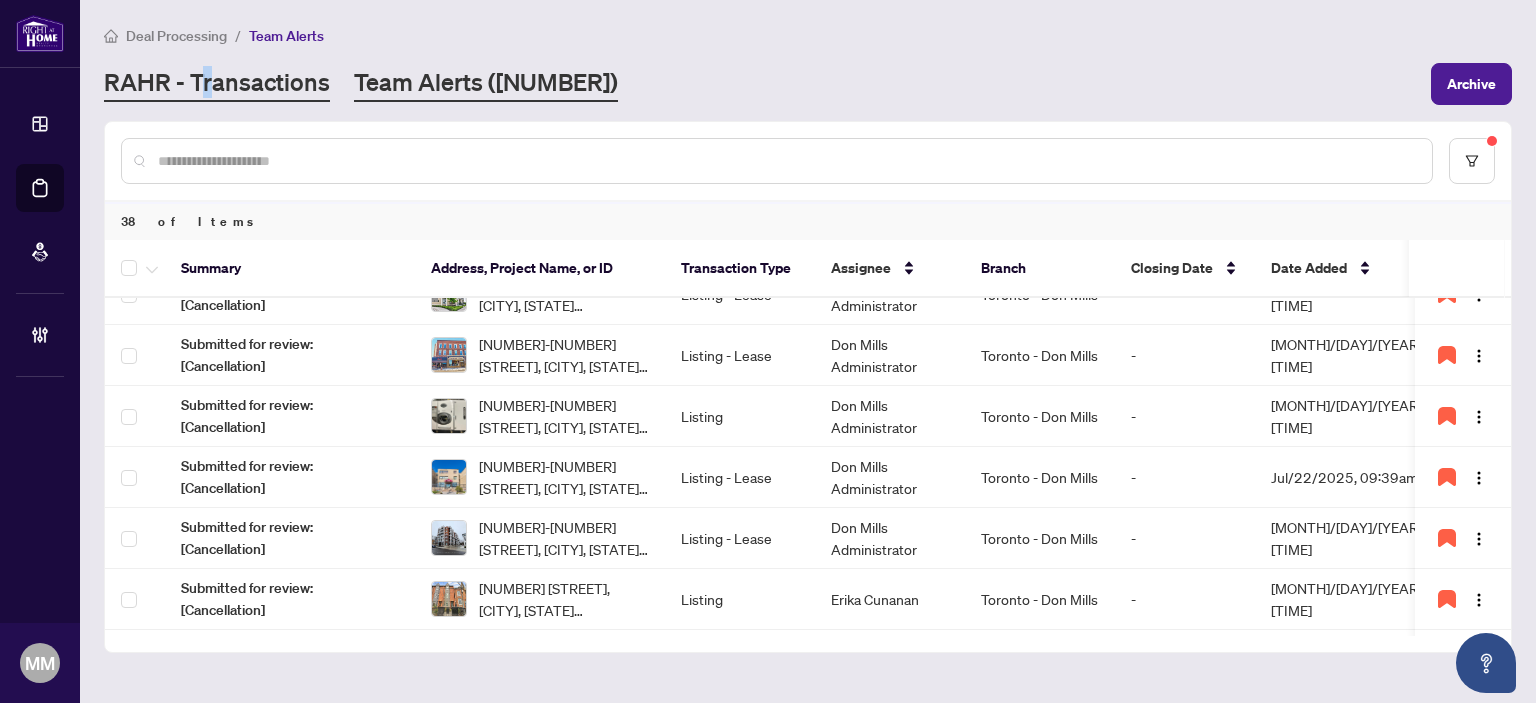 click on "RAHR - Transactions" at bounding box center [217, 84] 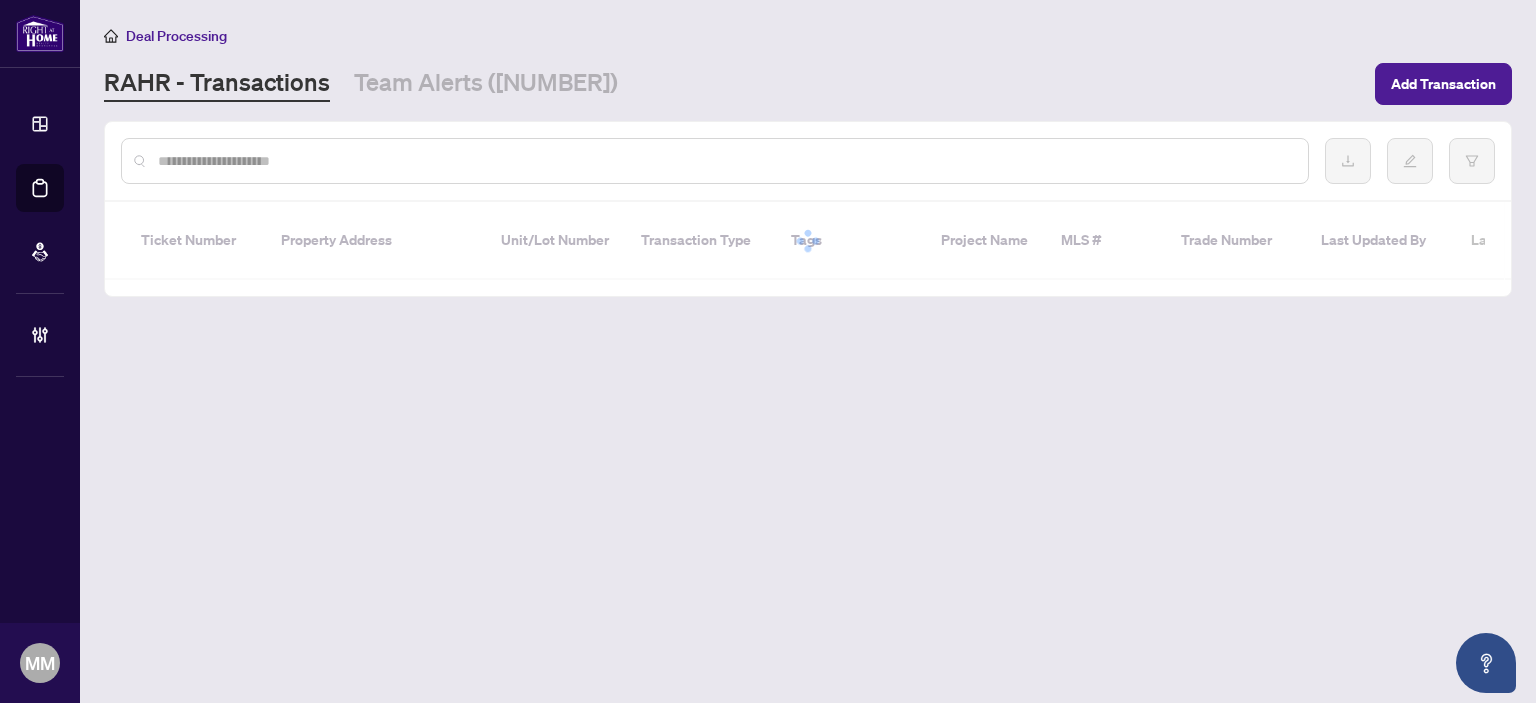 click at bounding box center (808, 161) 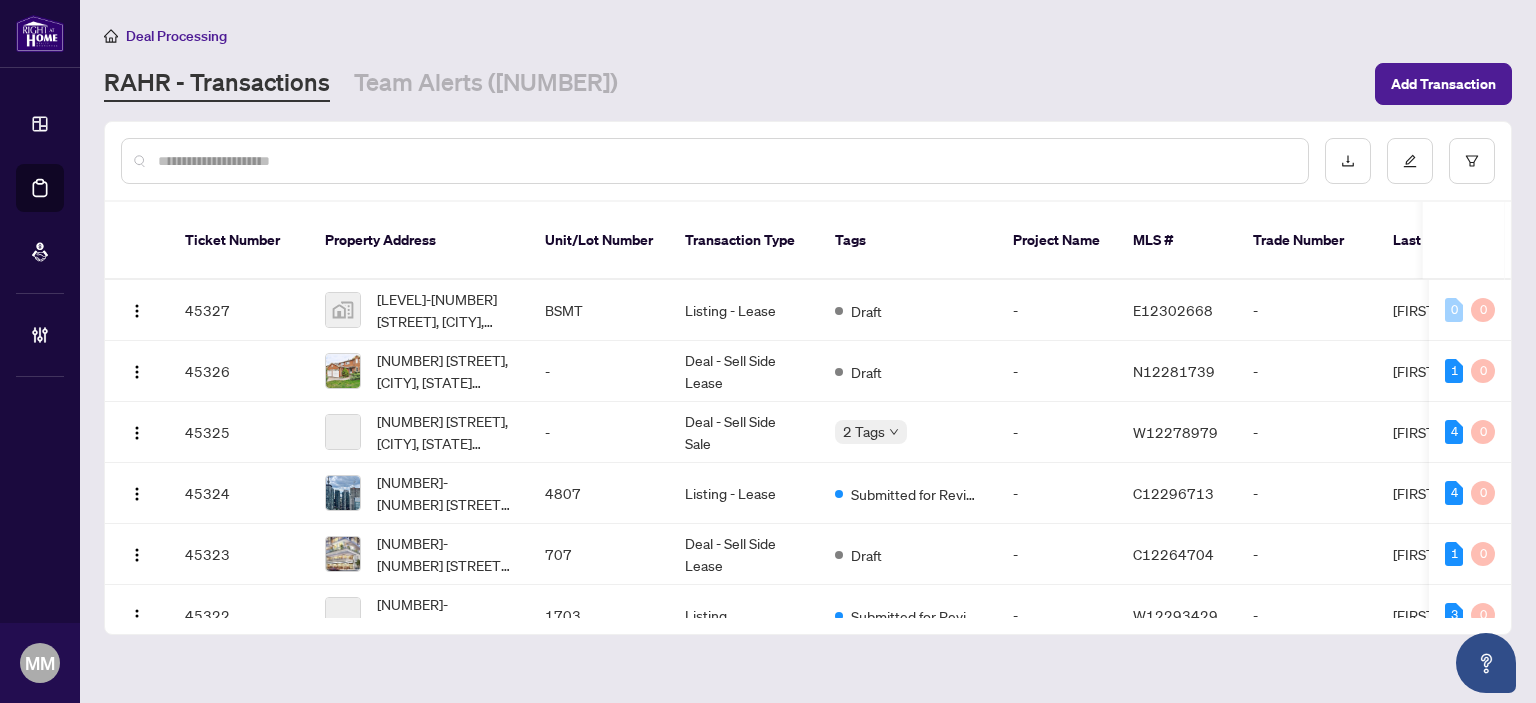 click at bounding box center (725, 161) 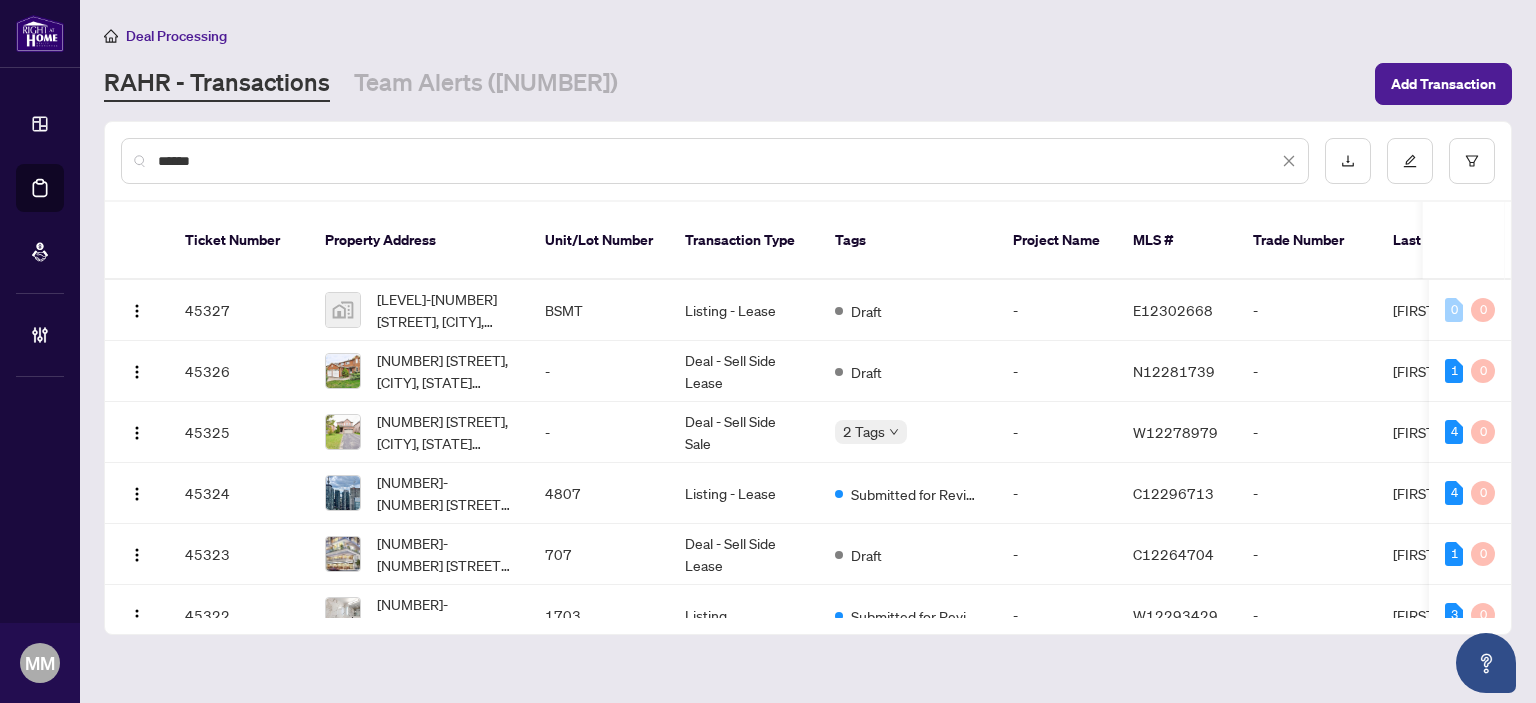 type on "******" 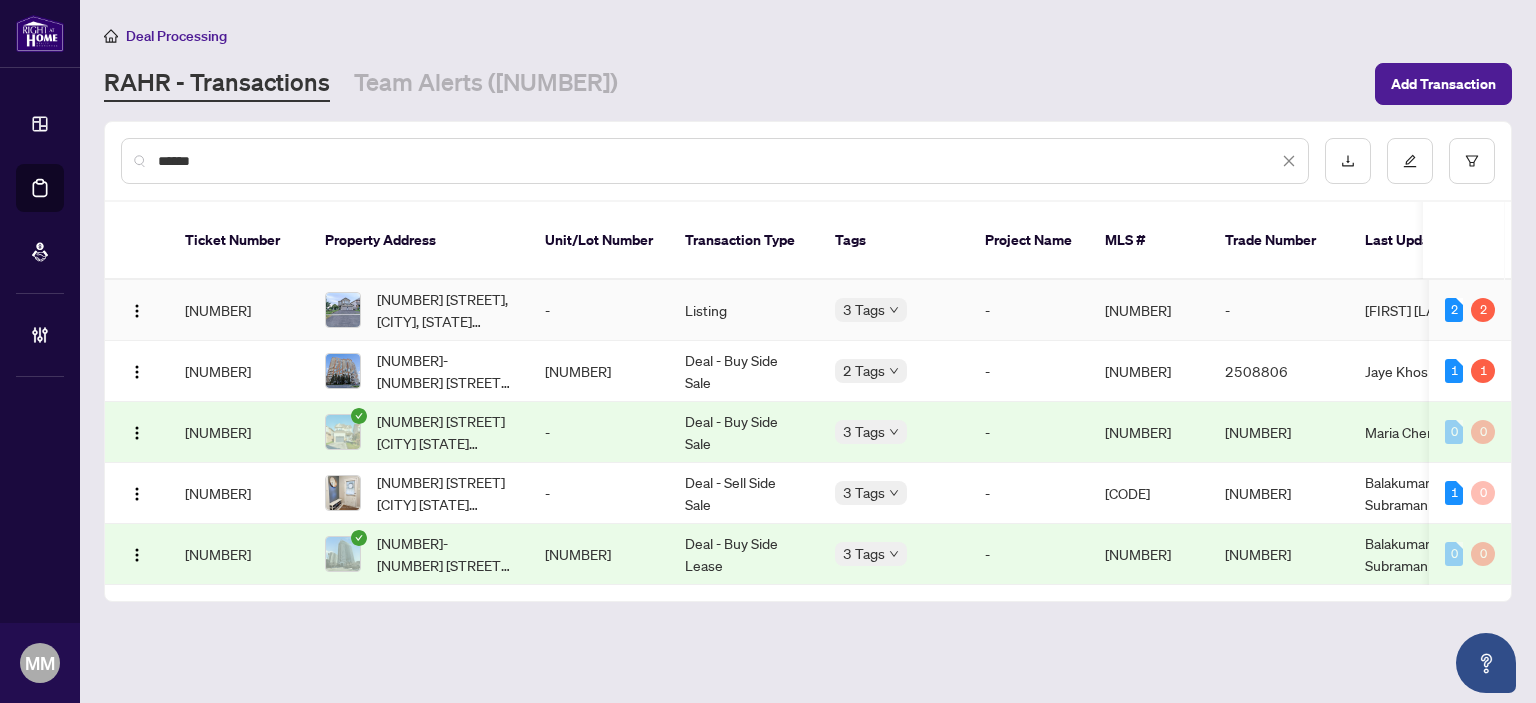 click on "E12251756" at bounding box center (1138, 310) 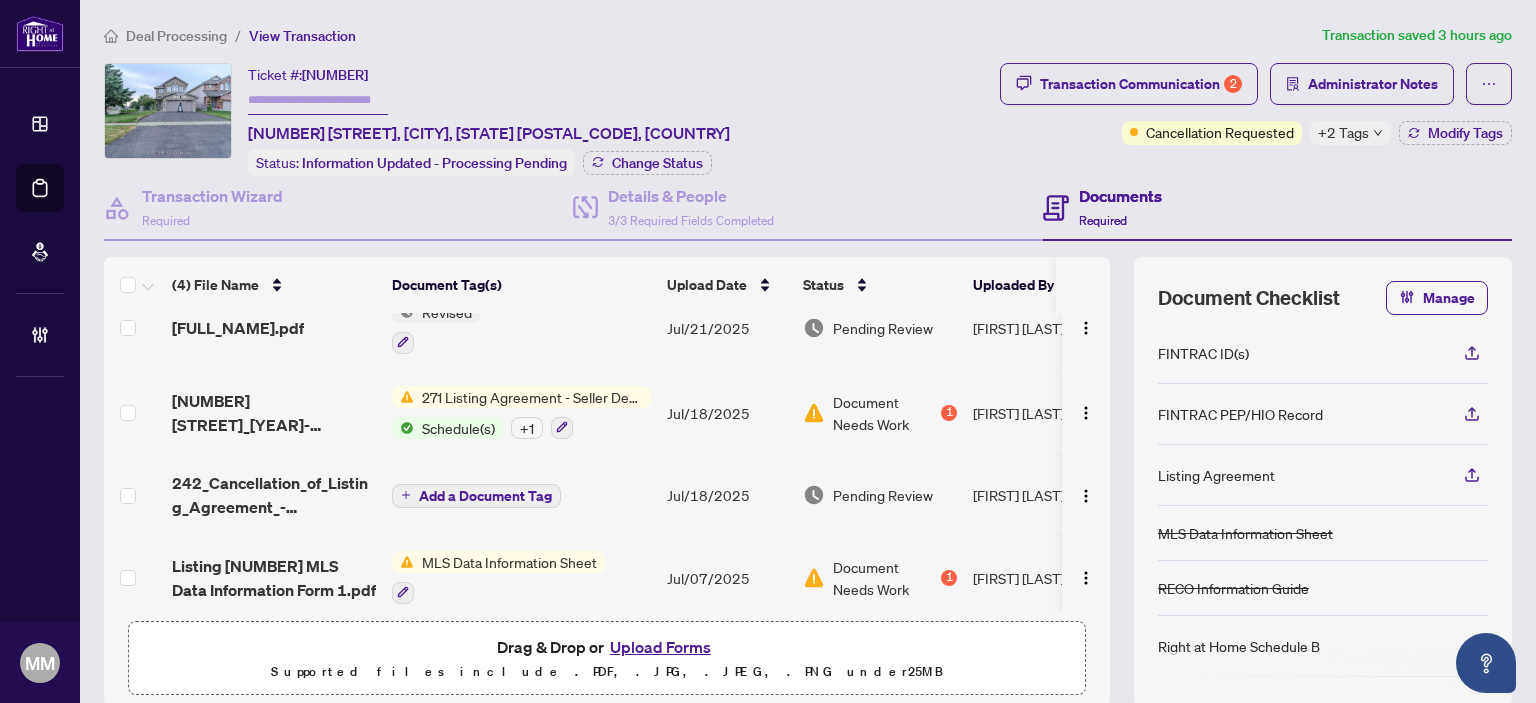 scroll, scrollTop: 41, scrollLeft: 0, axis: vertical 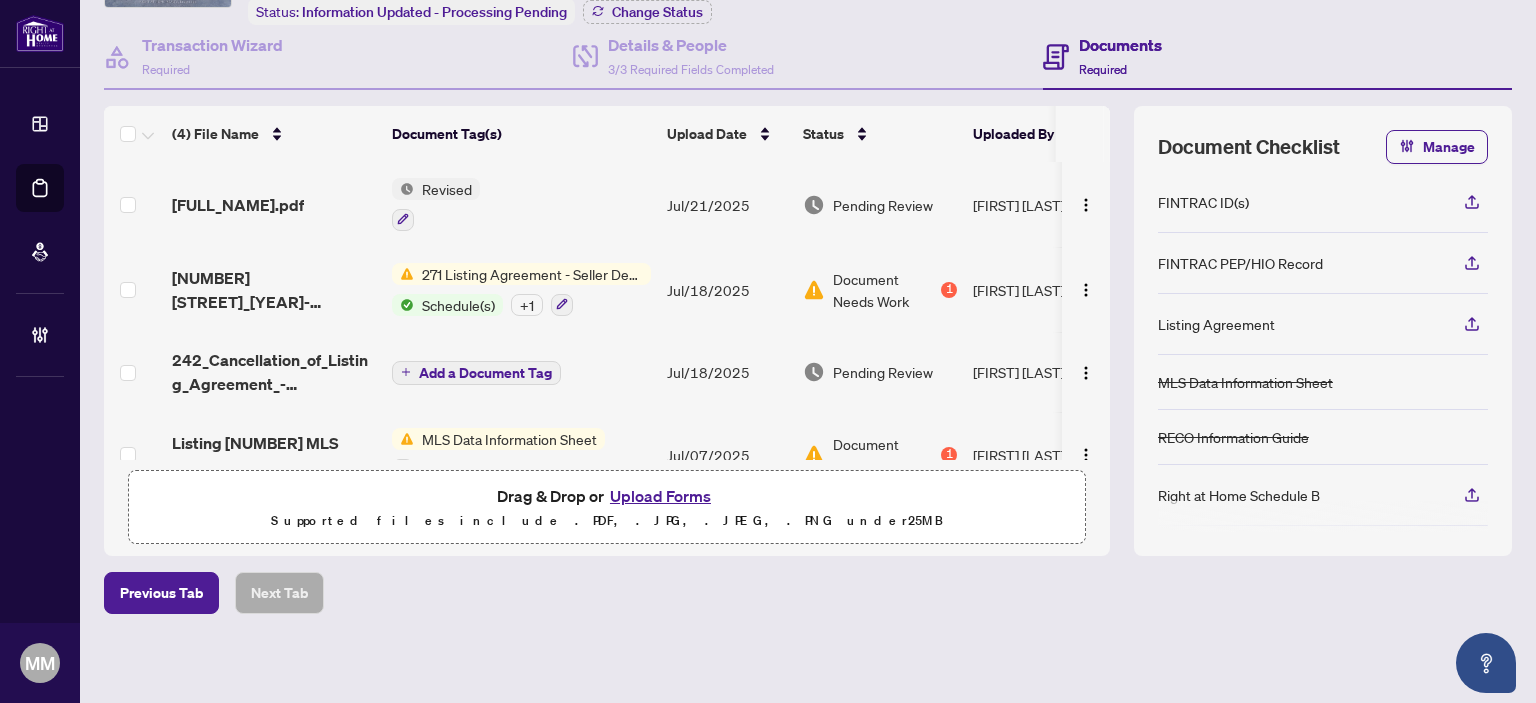 click on "Jul/18/2025" at bounding box center (727, 372) 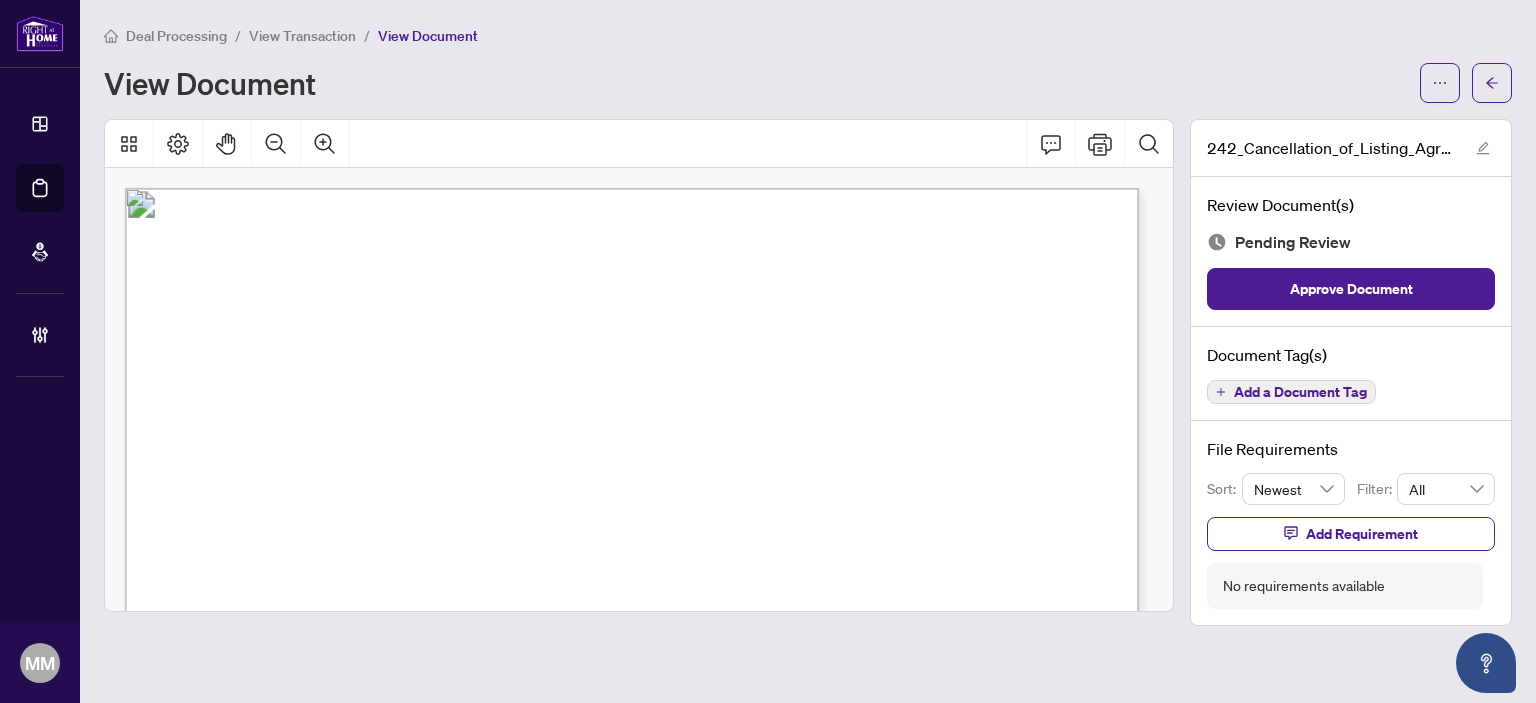 click on "View Transaction" at bounding box center (302, 36) 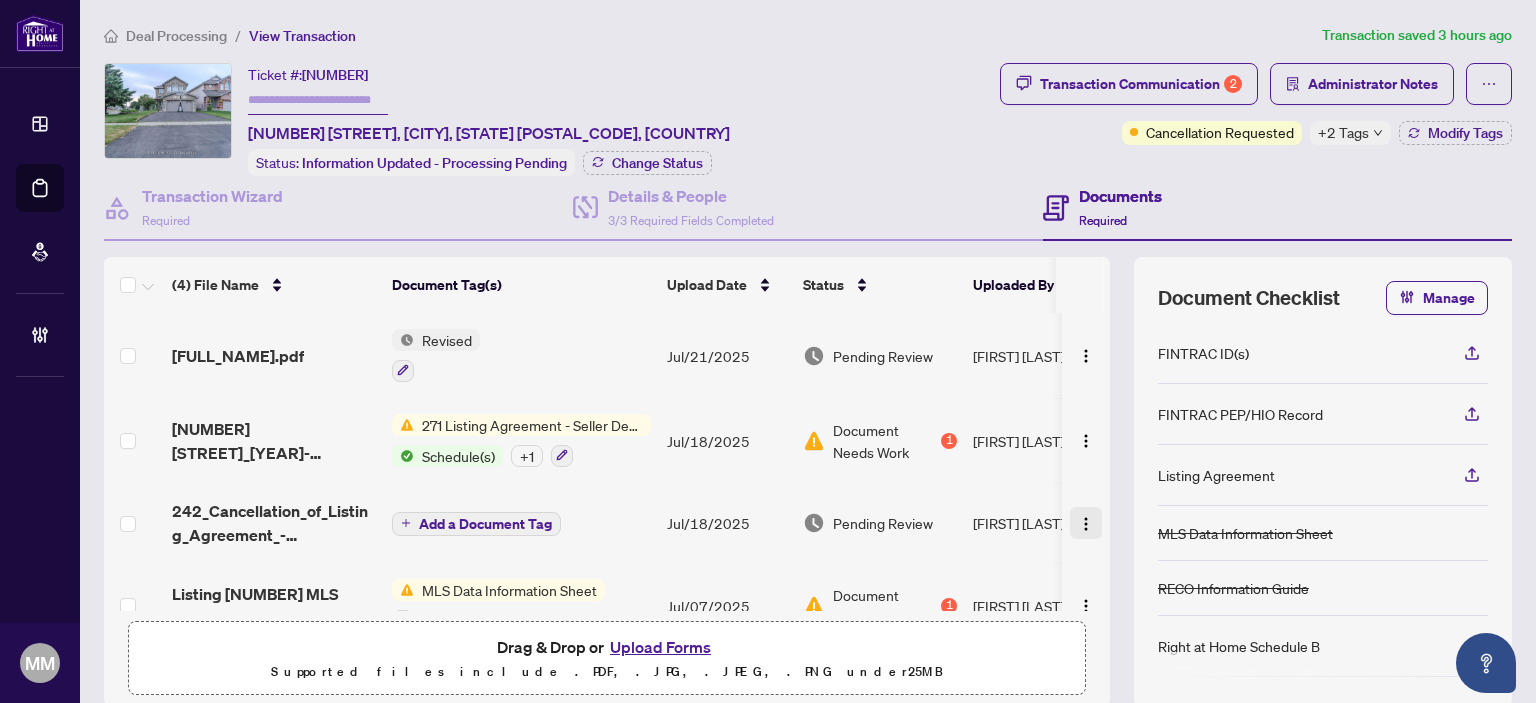 click at bounding box center [1086, 524] 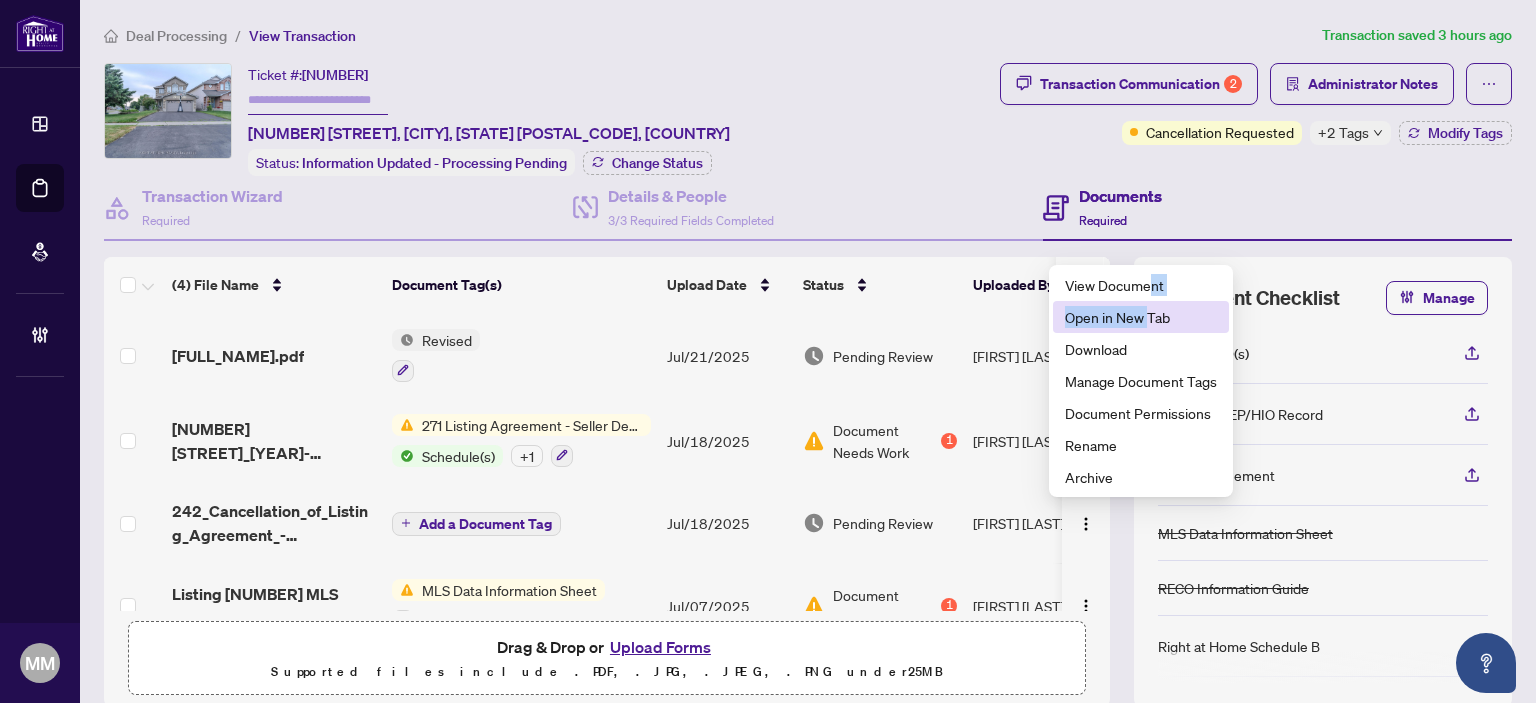 drag, startPoint x: 1152, startPoint y: 286, endPoint x: 1148, endPoint y: 309, distance: 23.345236 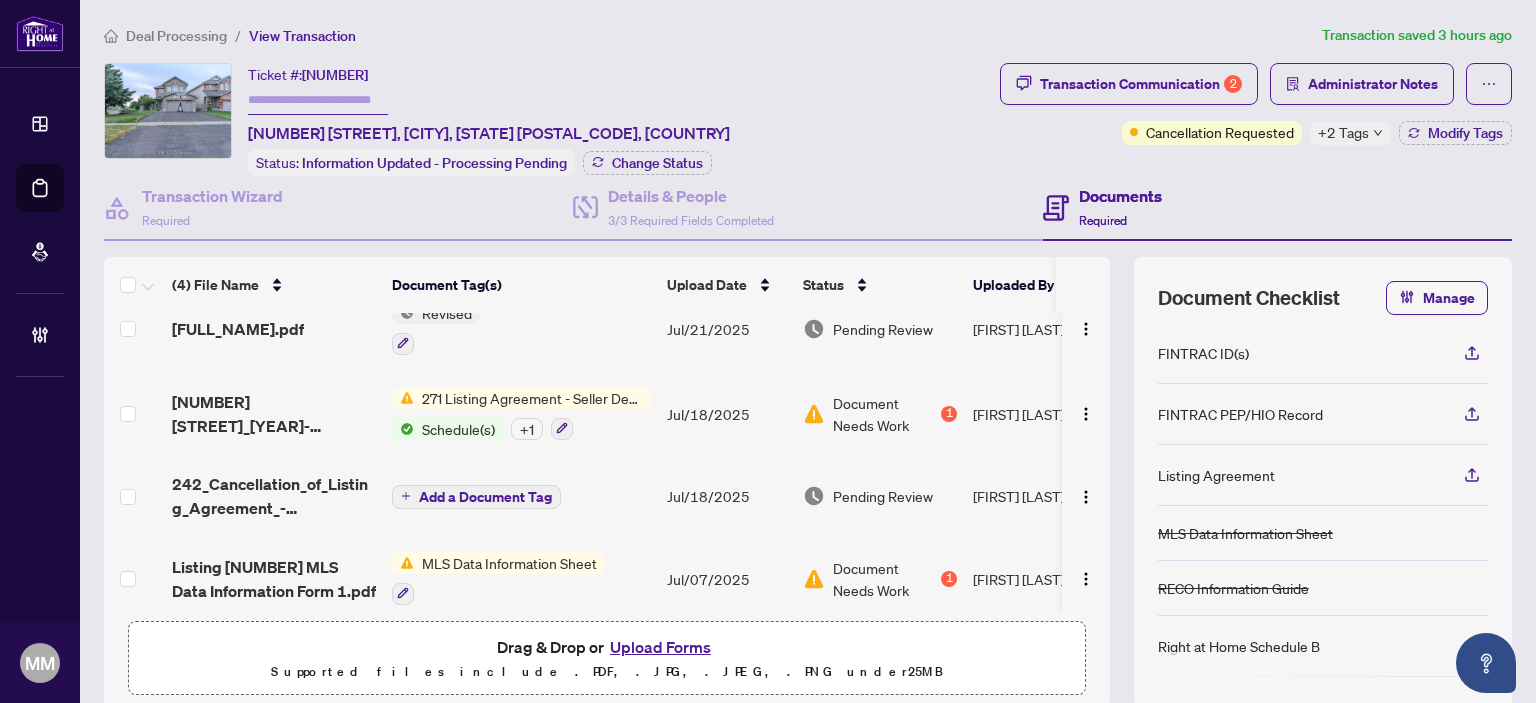 scroll, scrollTop: 41, scrollLeft: 0, axis: vertical 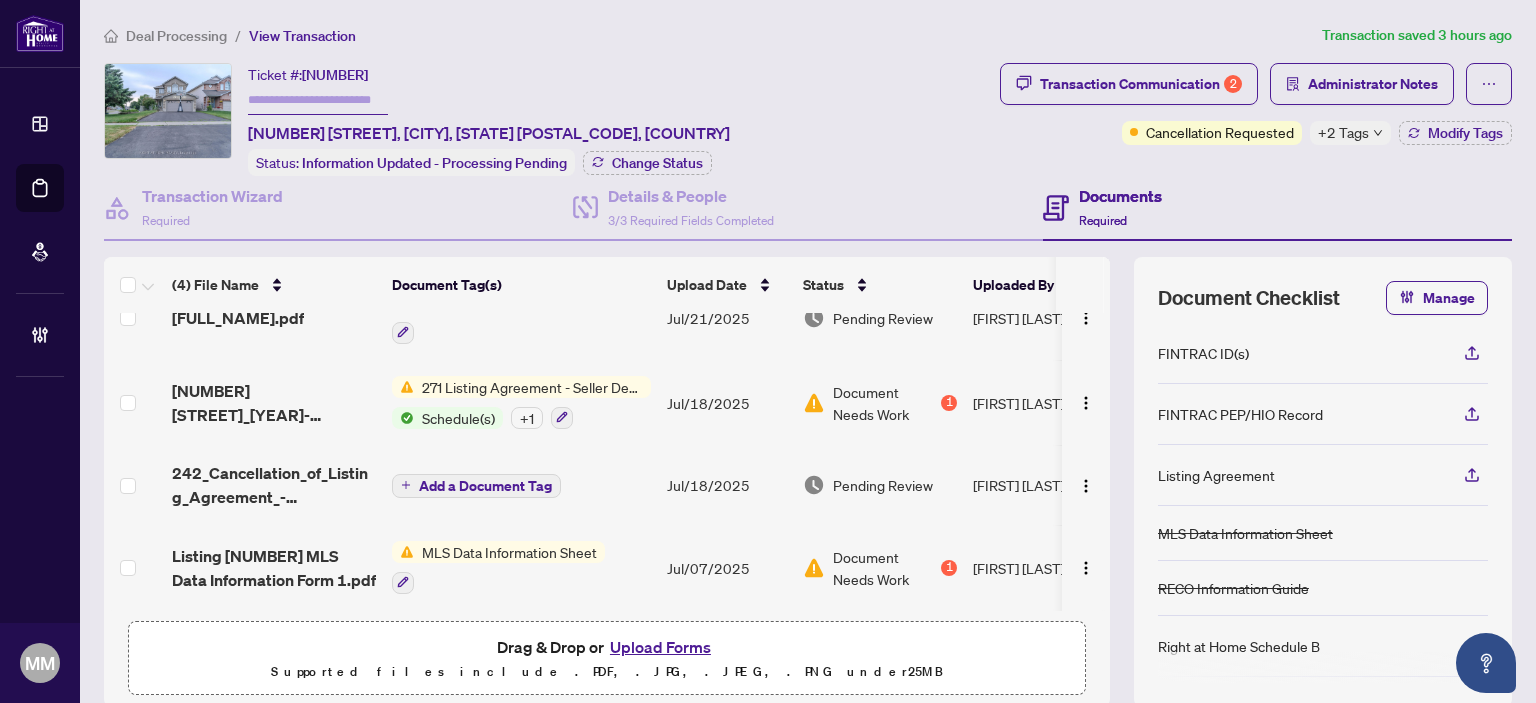 click on "Pending Review" at bounding box center [883, 485] 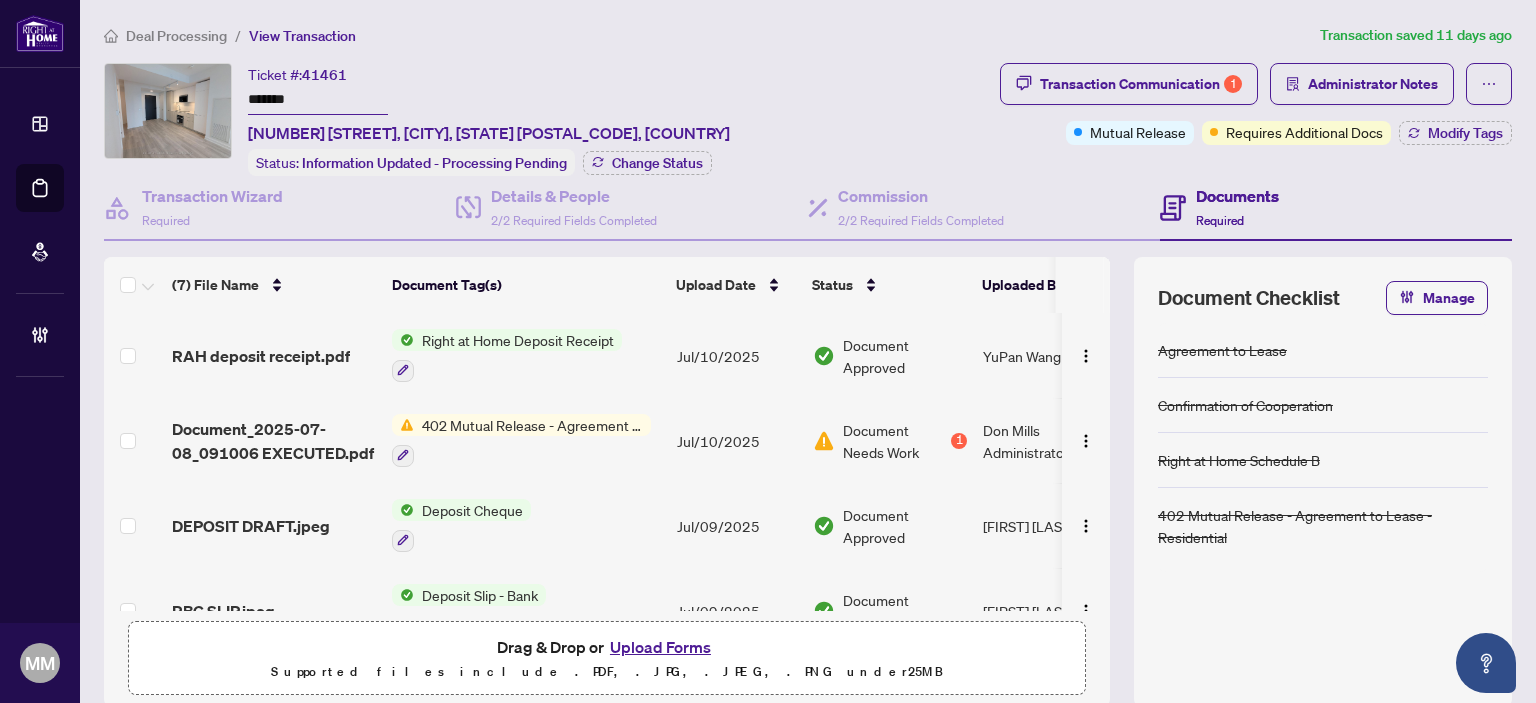 scroll, scrollTop: 0, scrollLeft: 0, axis: both 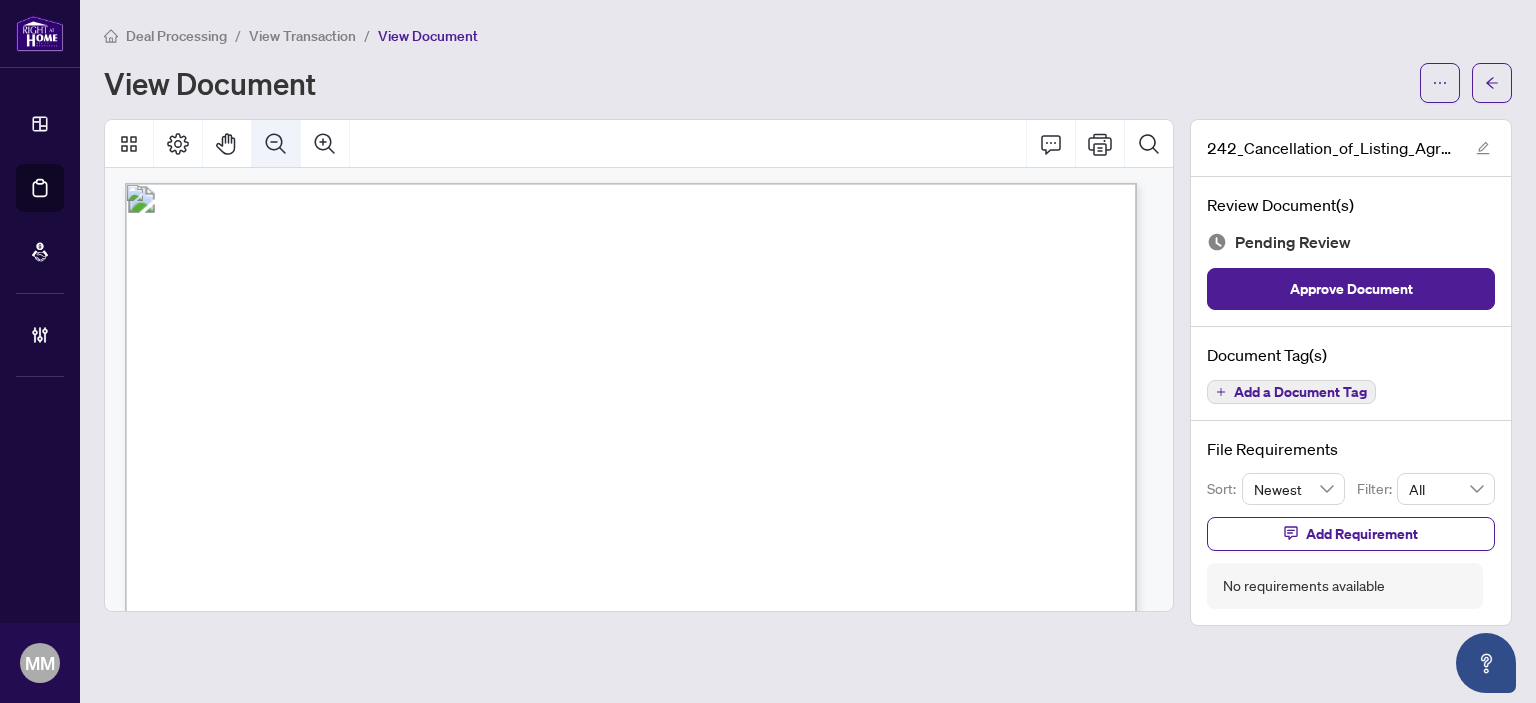 click at bounding box center (276, 144) 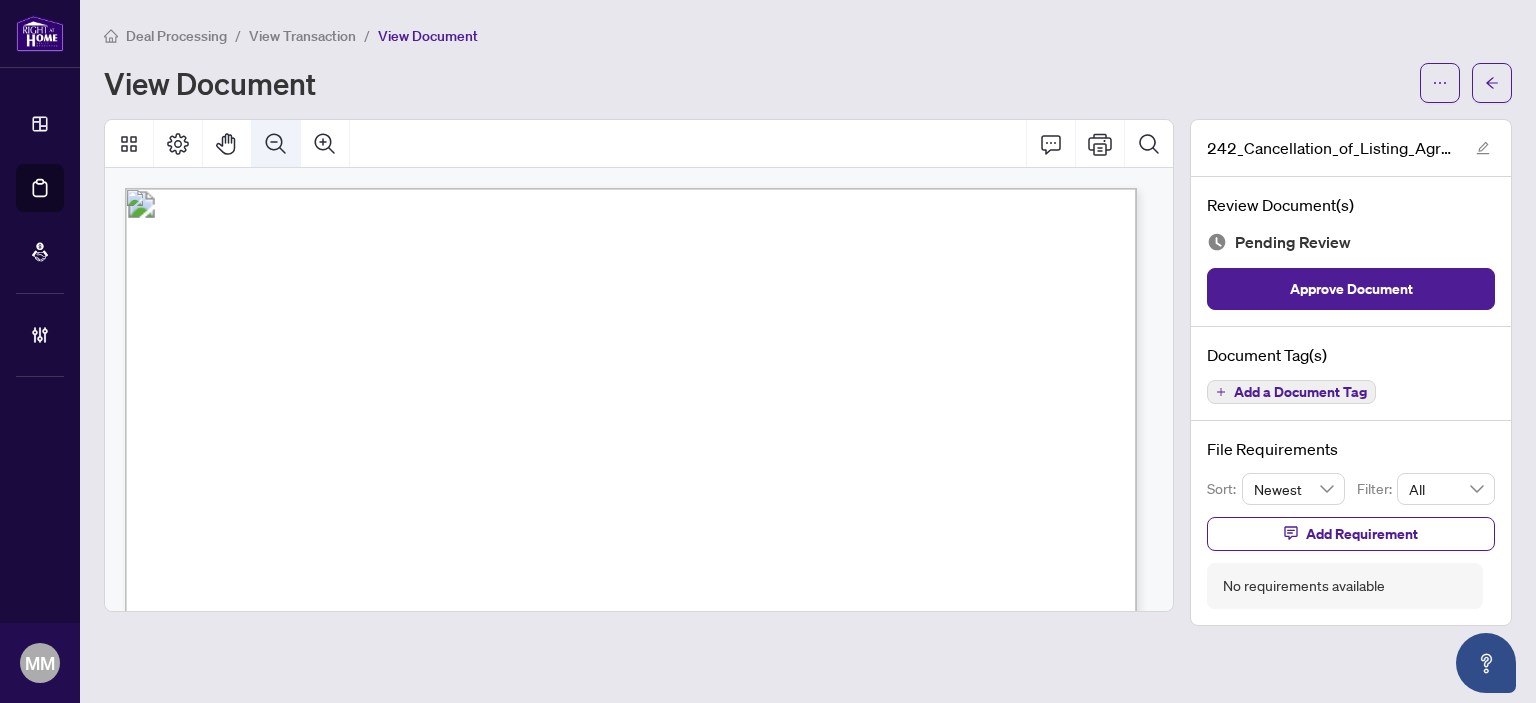 click at bounding box center [276, 144] 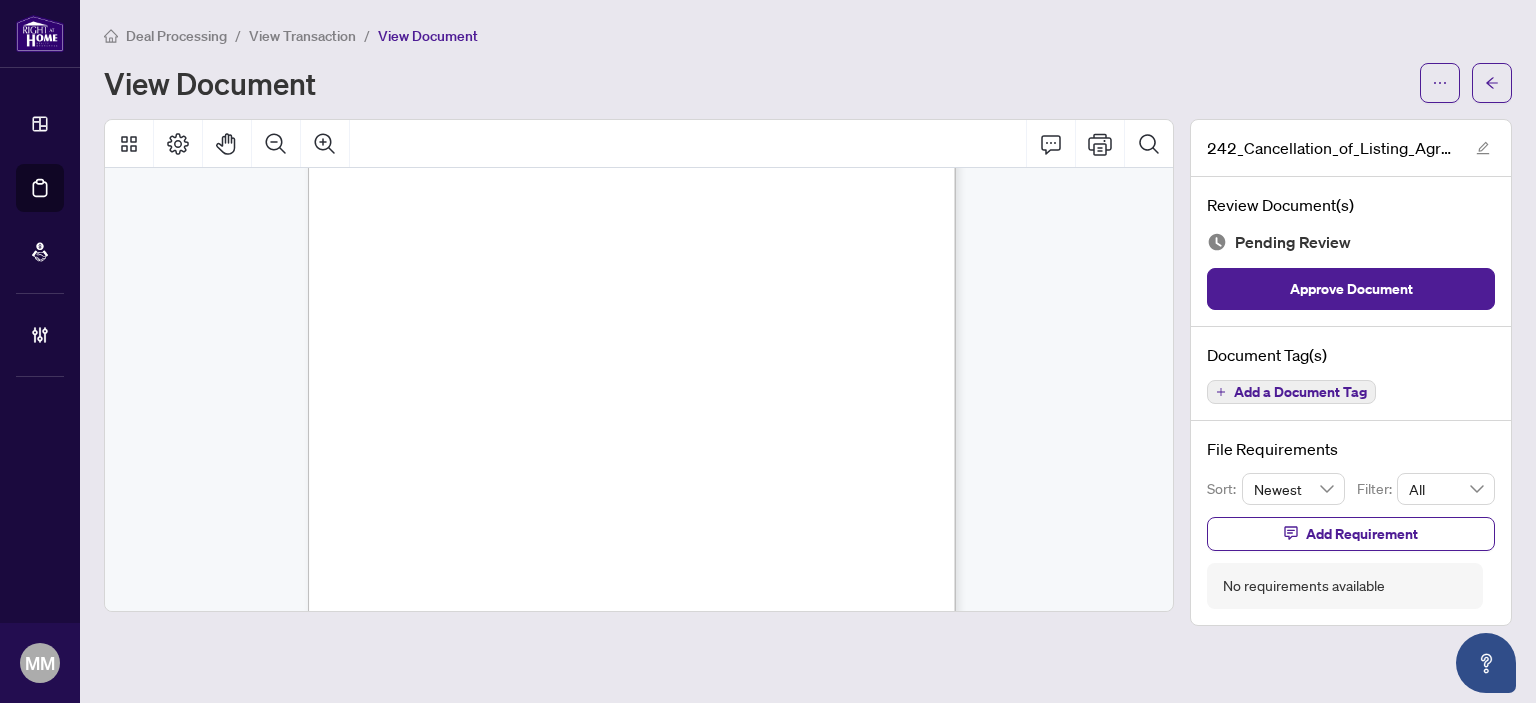 scroll, scrollTop: 34, scrollLeft: 0, axis: vertical 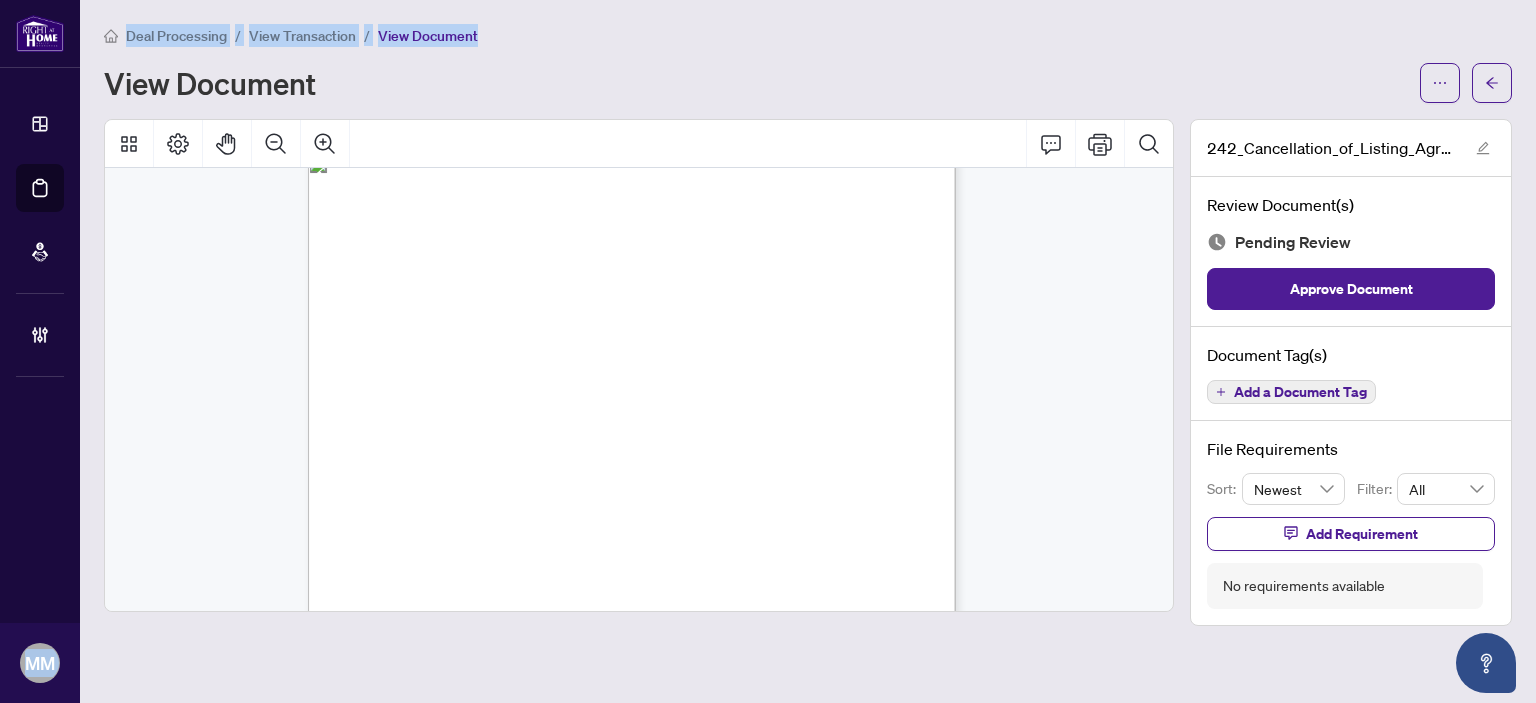 click on "Dashboard Deal Processing Mortgage Referrals Brokerage Management MM [FIRST] [LAST] [EMAIL] MM [FIRST] [LAST]   Deal Processing / View Transaction / View Document View Document 242_Cancellation_of_Listing_Agreement_-_Authority_to_Offer_for_Sale_-_PropTx-OREA.pdf Review Document(s) Pending Review Approve Document Document Tag(s) Add a Document Tag File Requirements Sort: Newest Filter: All Add Requirement No requirements available
Welcome to myAbode Support               Home     Knowledge Base     Submit Ticket       Welcome!   How can we help? We are here to support you.         Most Read Articles How to Set Transaction Permissions How to Set Document Permissions How to Input Commission How to View and Restore Archived Documents How to Request Commission Advance     Knowledge Base Browse through our collection of articles, user guides and FAQs. Still can't find an answer? Send us a ticket, we will get back to you at the earliest. Submit a Ticket" at bounding box center (768, 351) 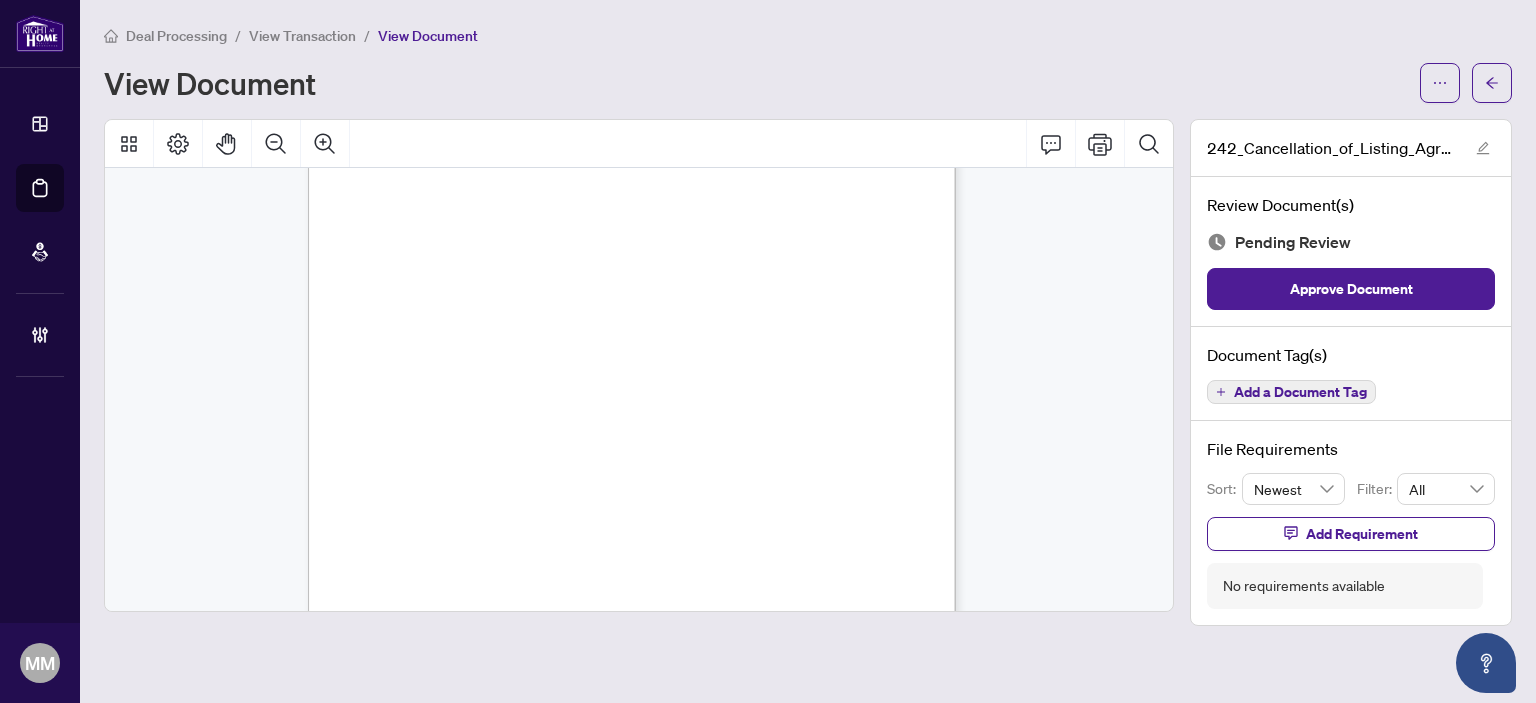scroll, scrollTop: 434, scrollLeft: 0, axis: vertical 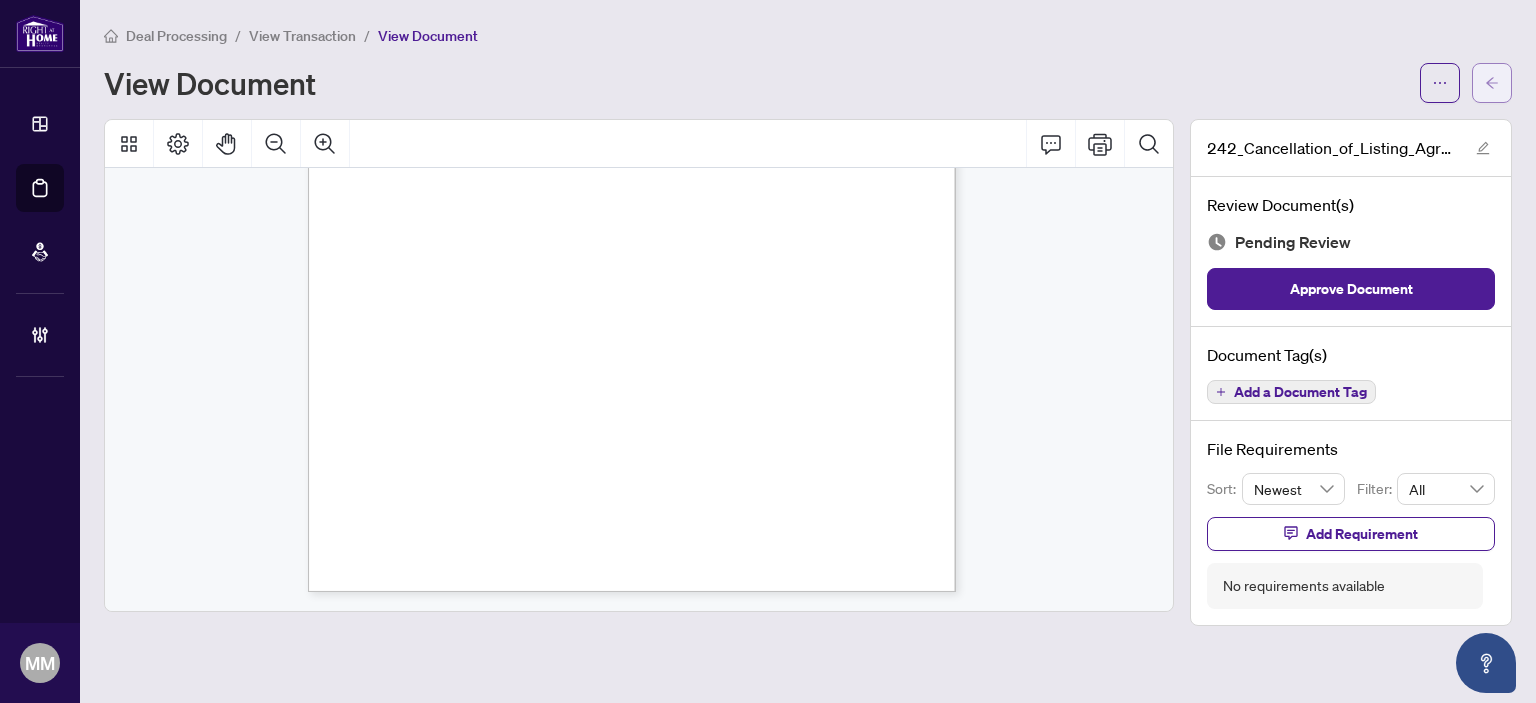 click 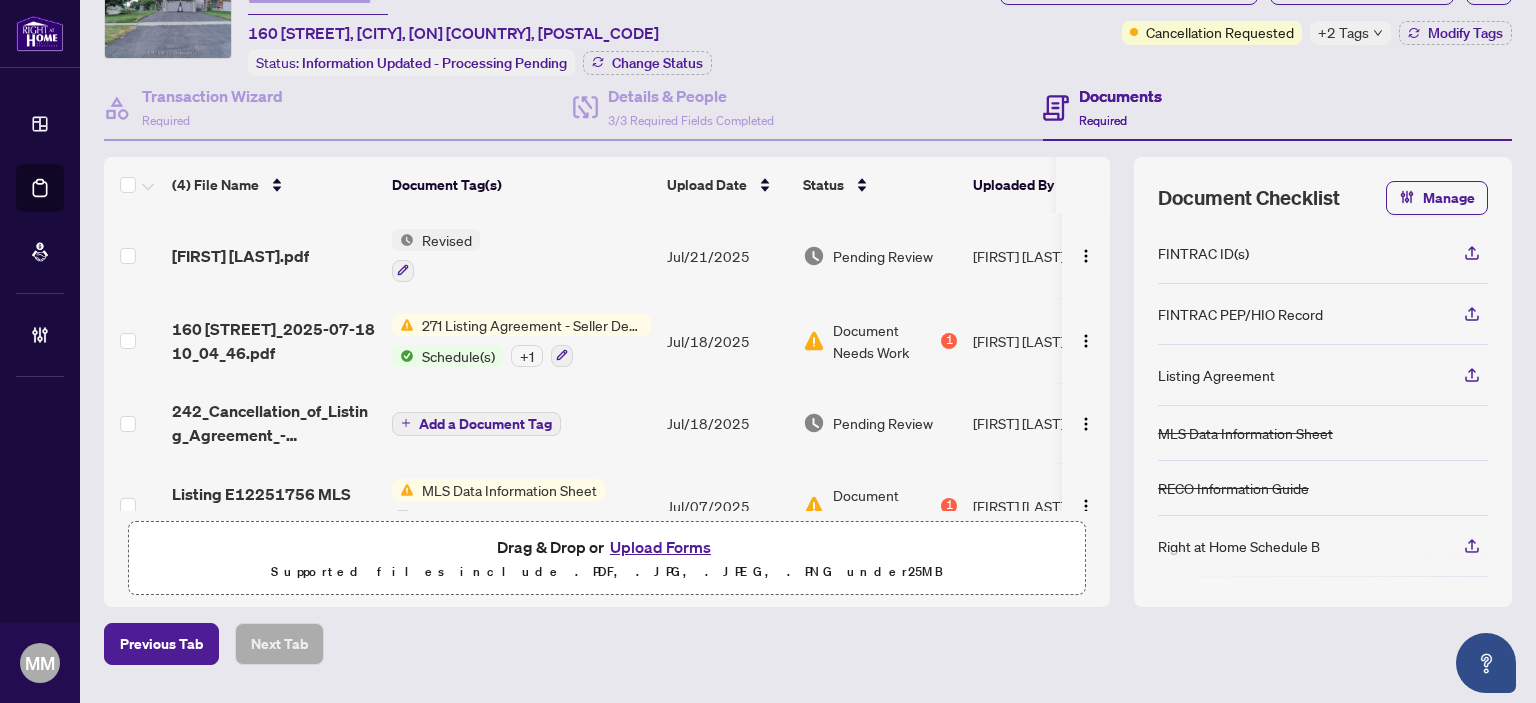 scroll, scrollTop: 32, scrollLeft: 0, axis: vertical 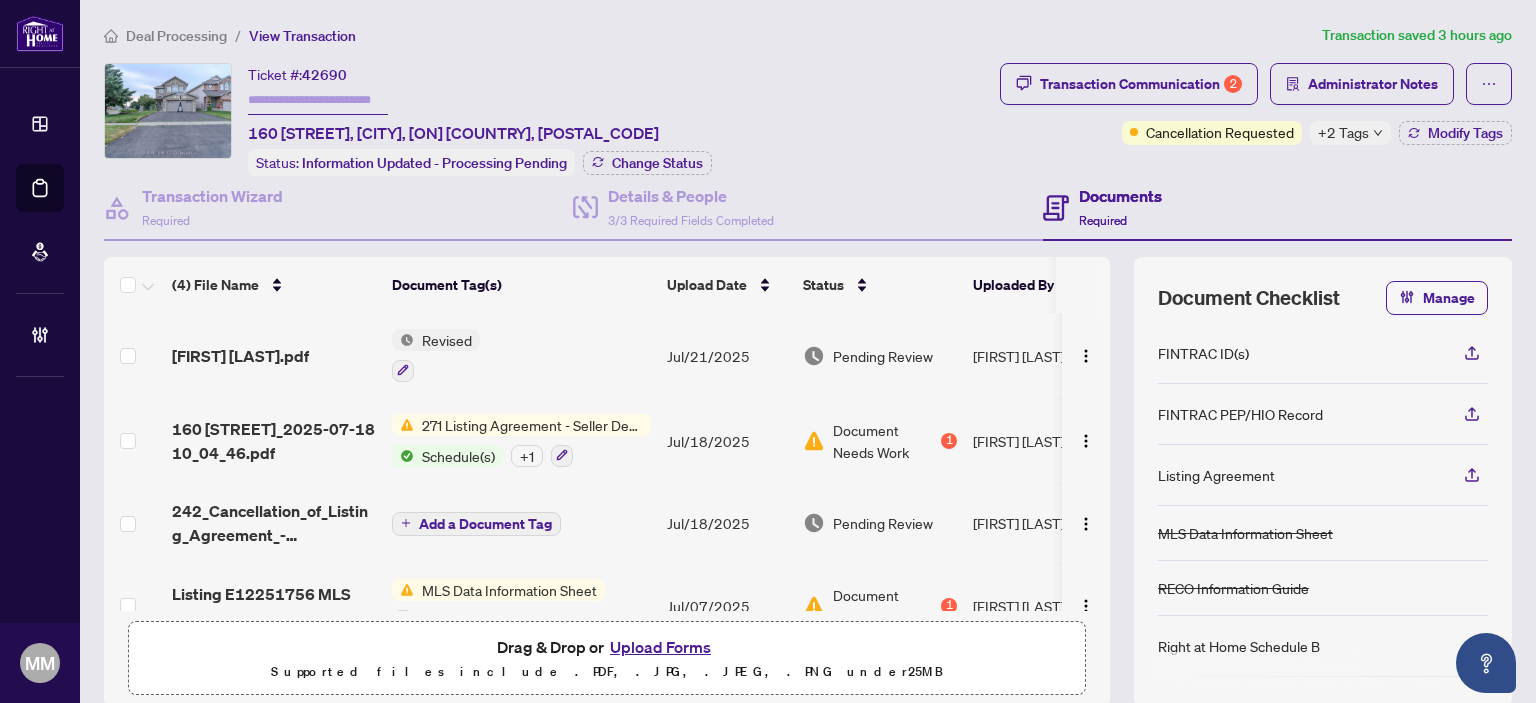 click on "Upload Date" at bounding box center [727, 285] 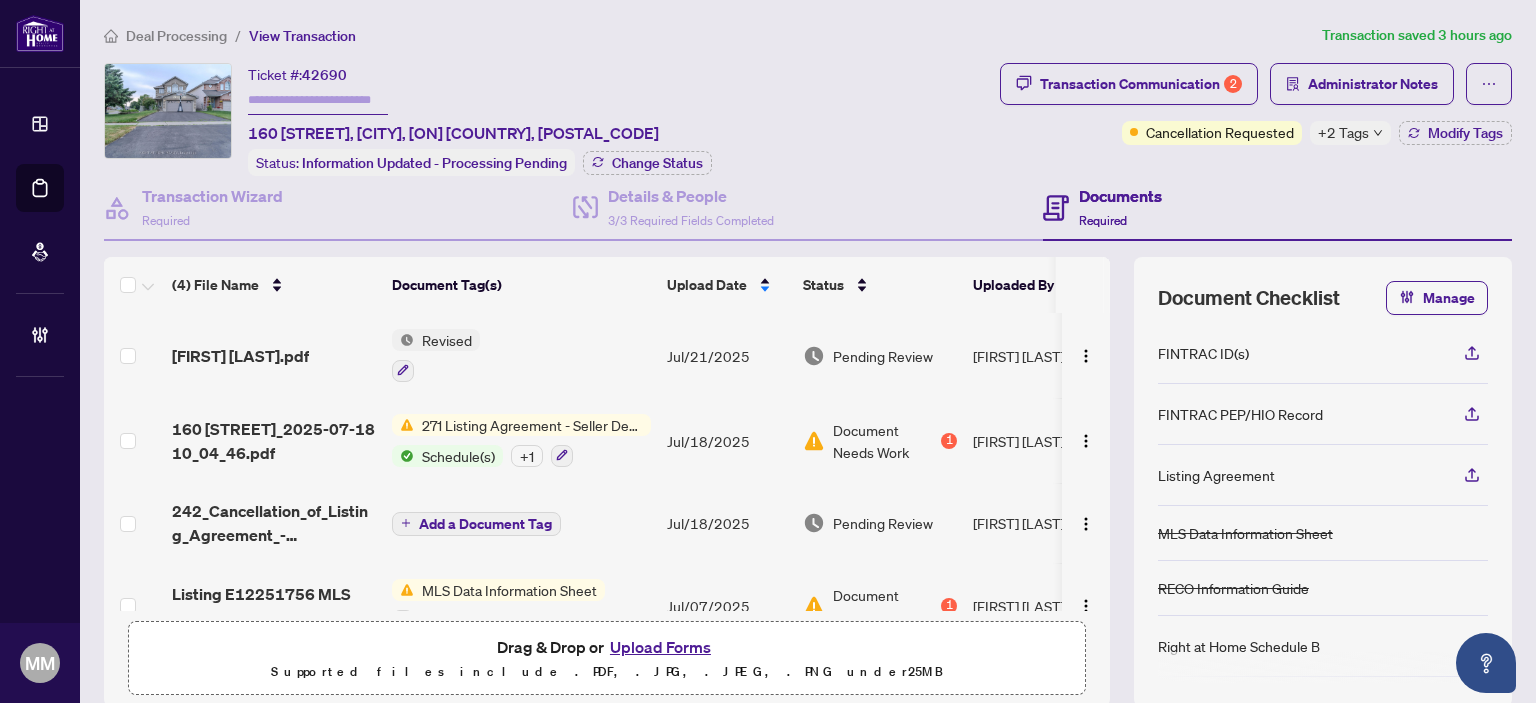 click on "Jul/21/2025" at bounding box center (727, 355) 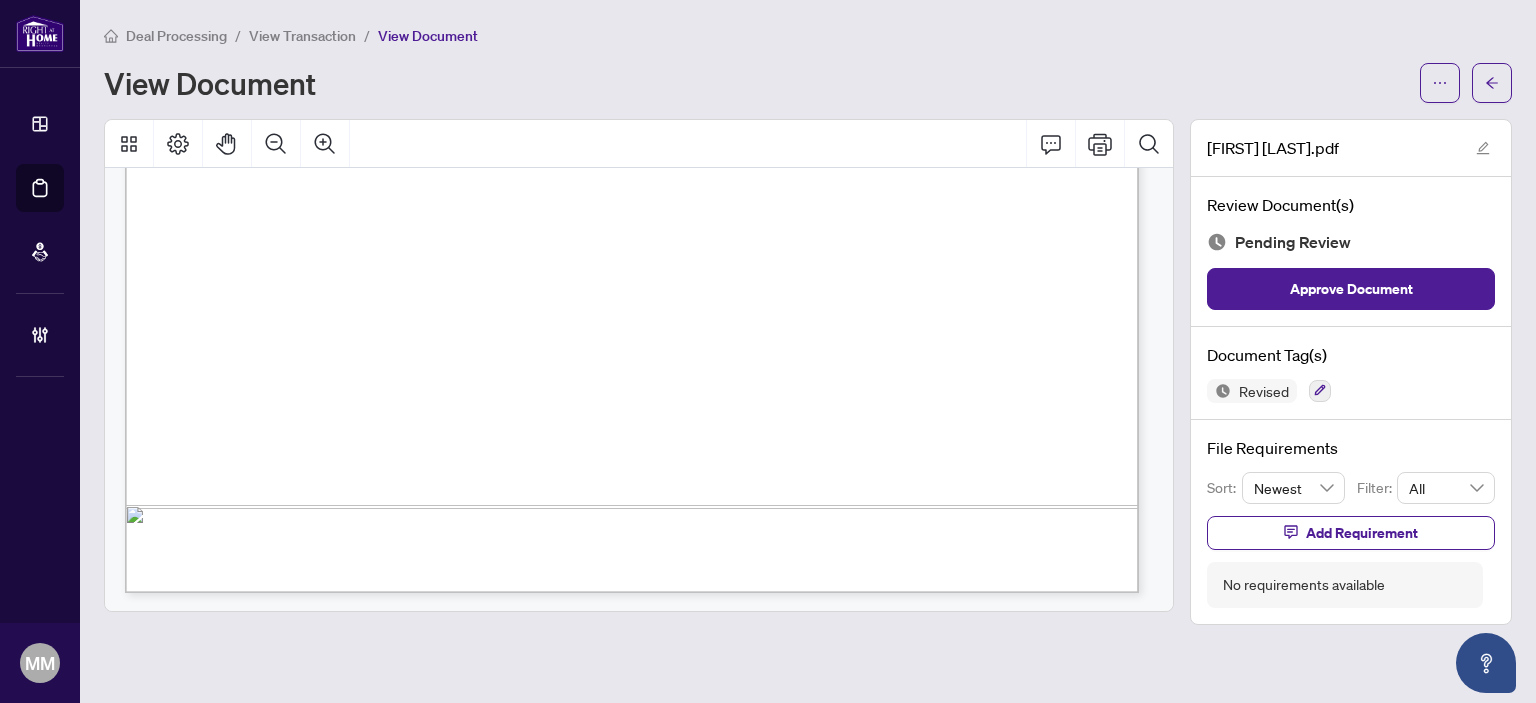 scroll, scrollTop: 0, scrollLeft: 0, axis: both 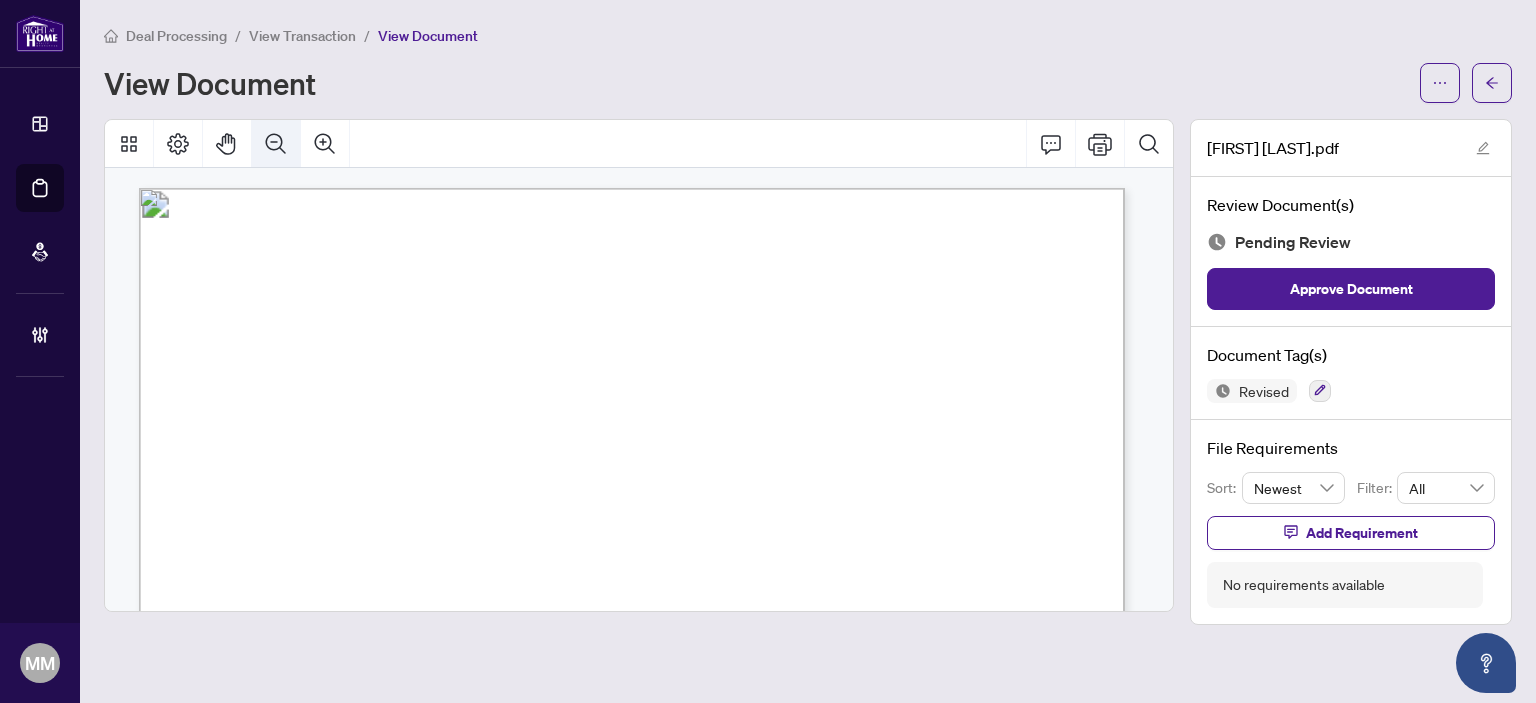 click at bounding box center [276, 144] 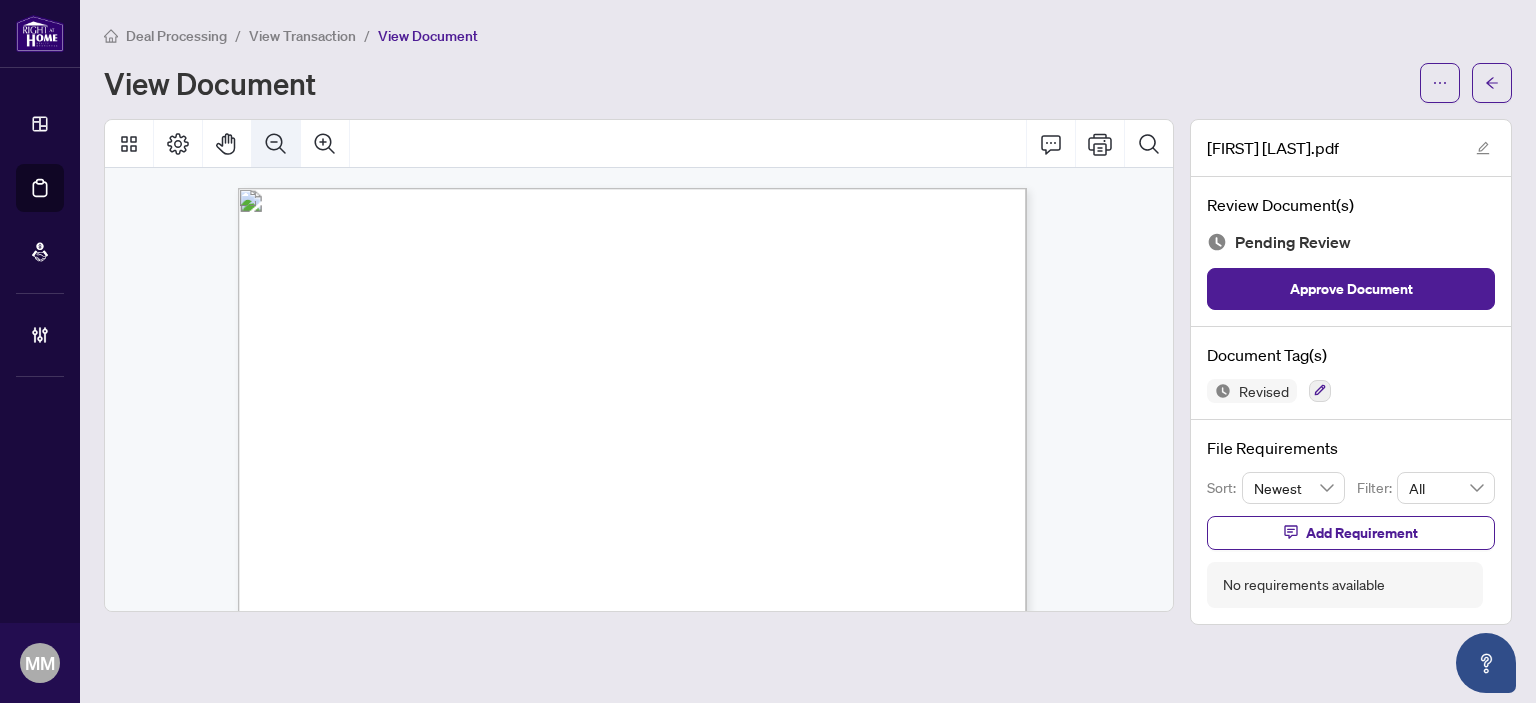 click at bounding box center [276, 144] 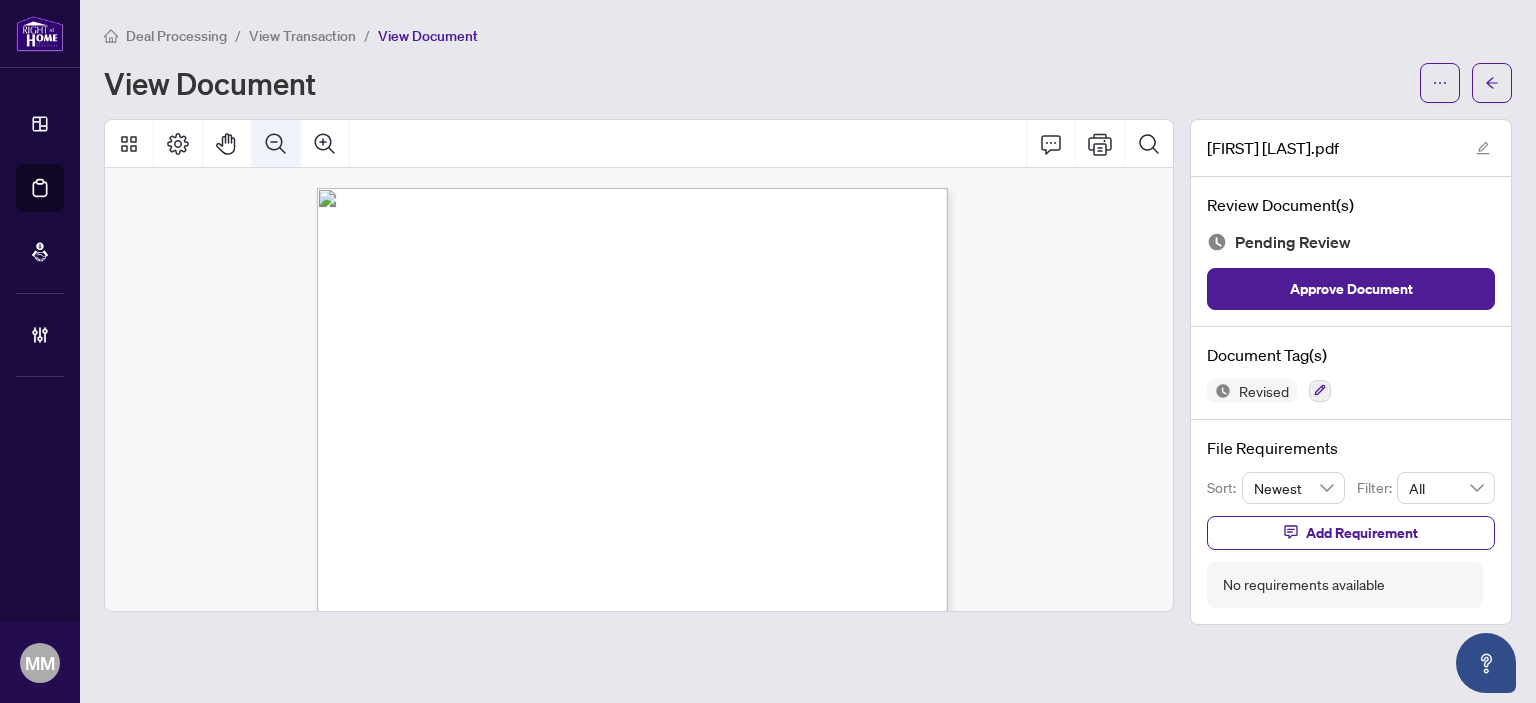 click at bounding box center [276, 144] 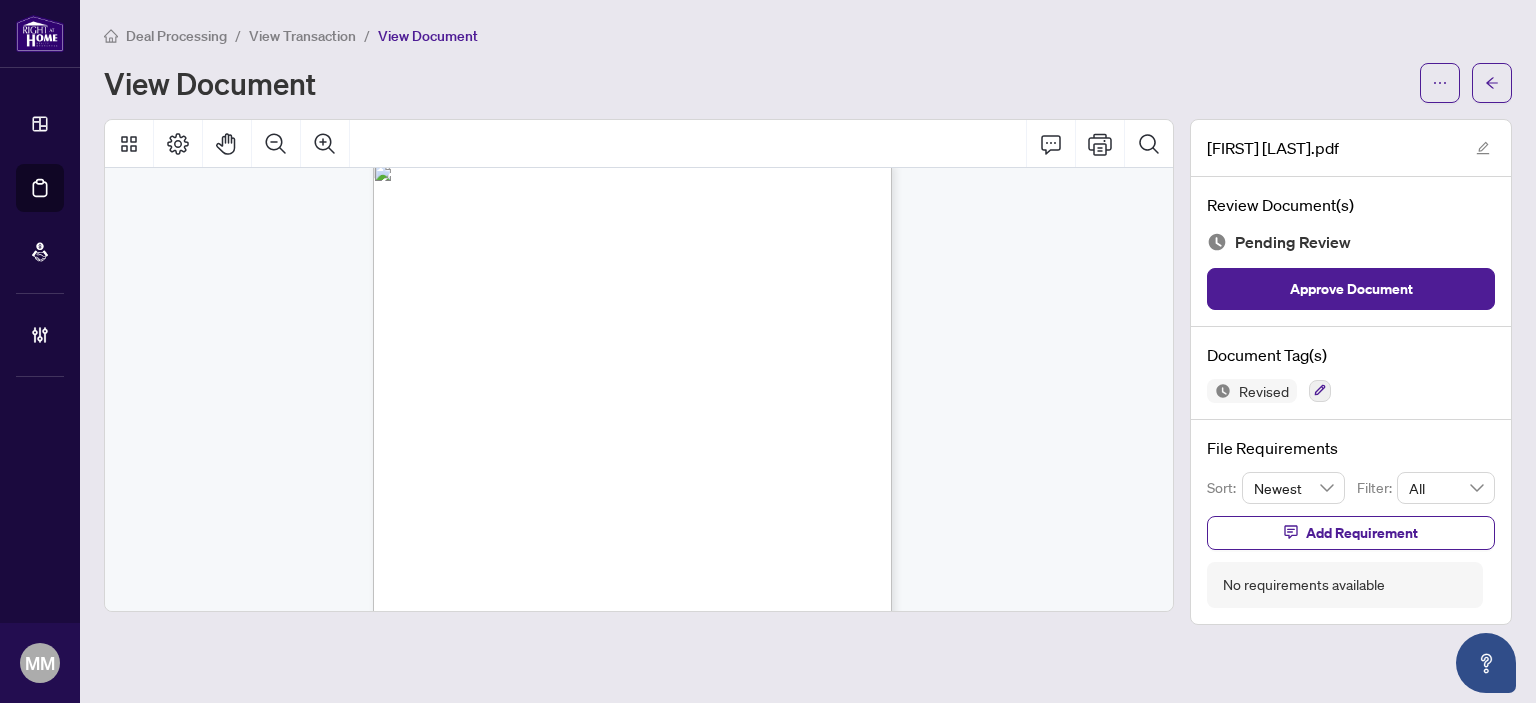 scroll, scrollTop: 800, scrollLeft: 0, axis: vertical 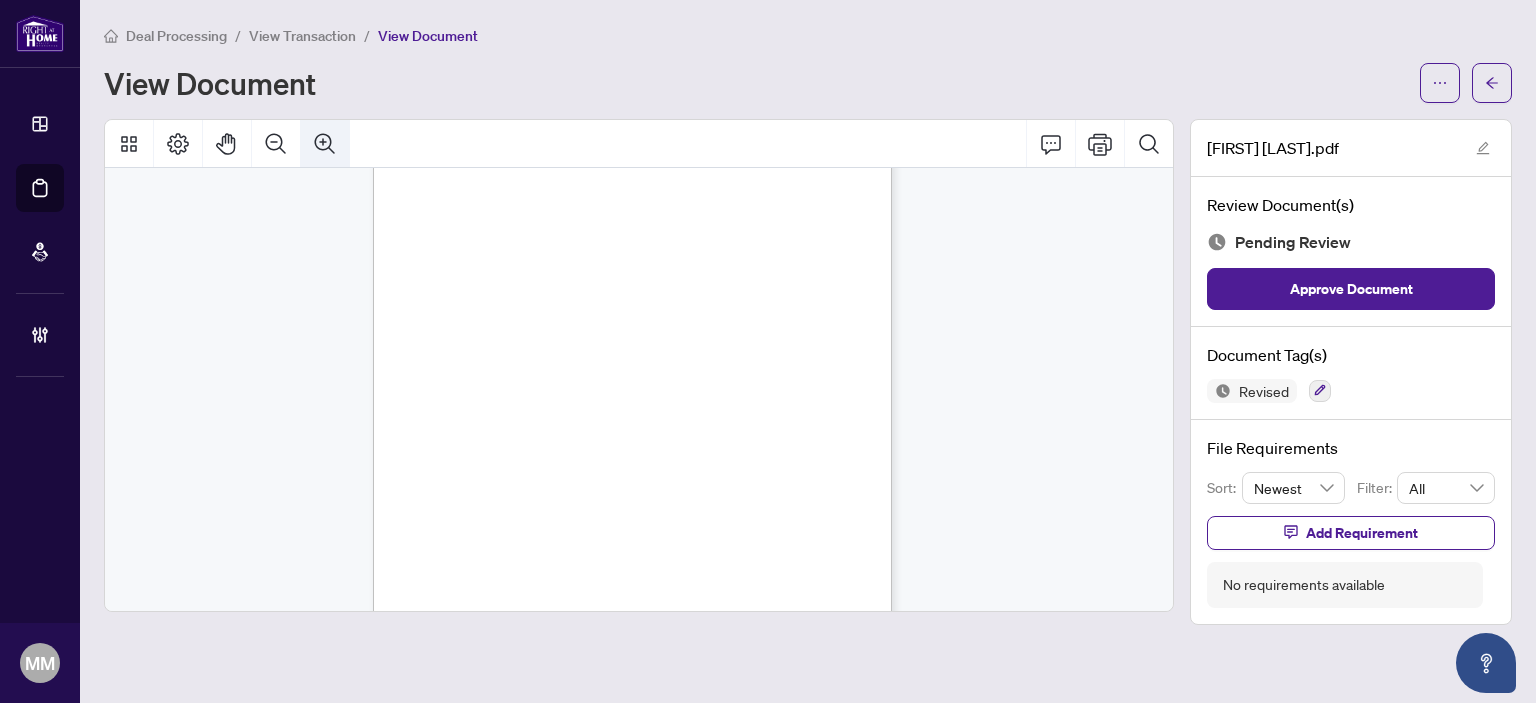 click 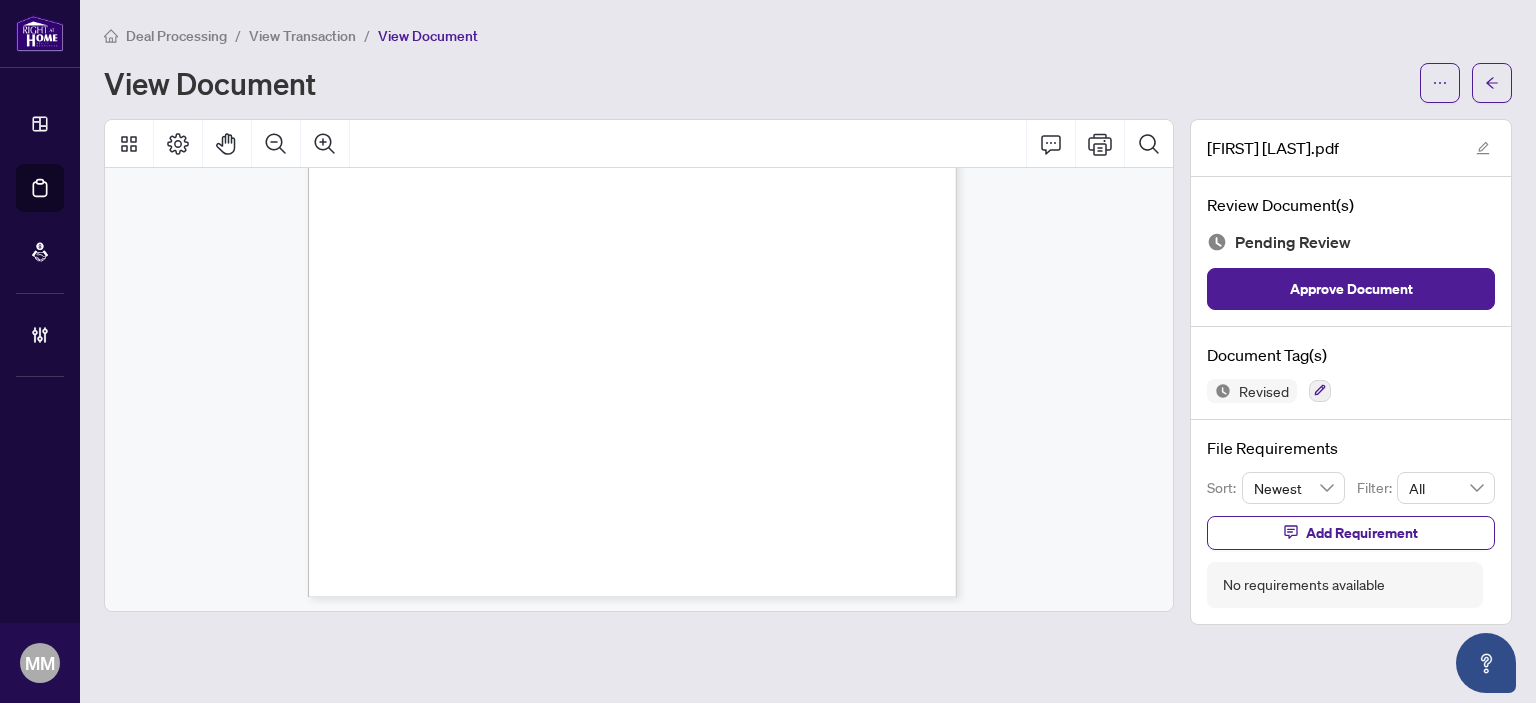 scroll, scrollTop: 1406, scrollLeft: 0, axis: vertical 